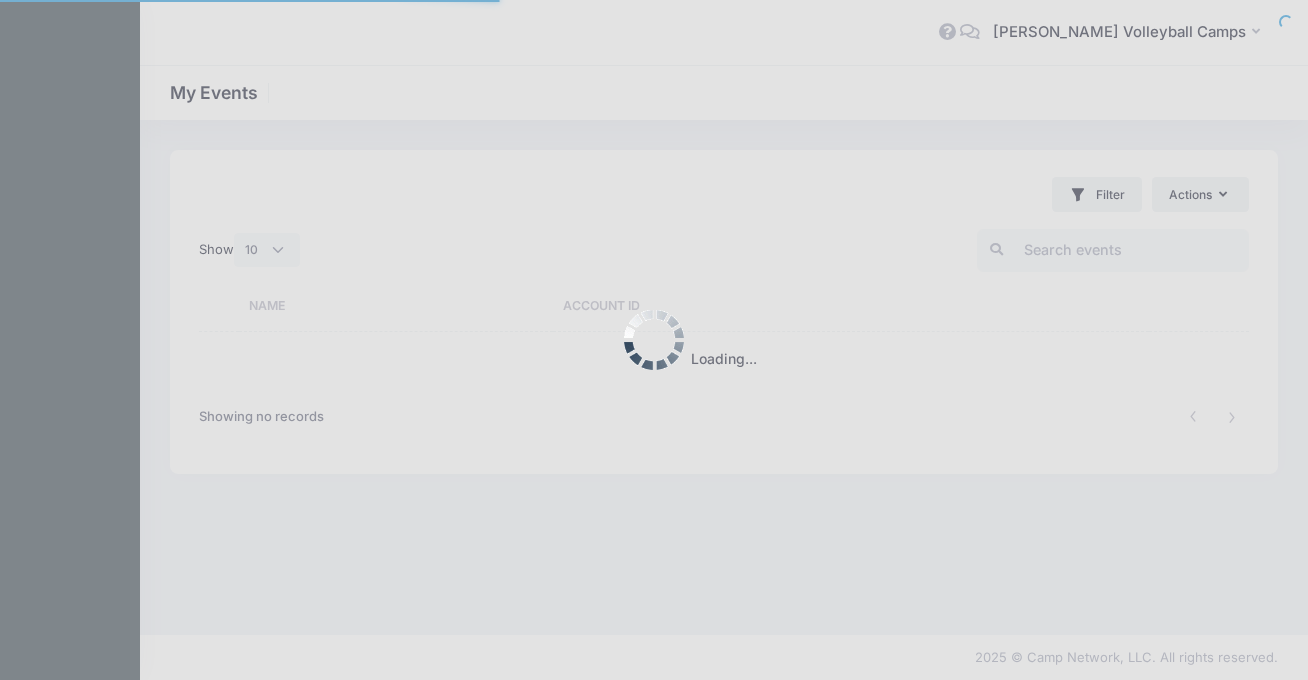 select on "10" 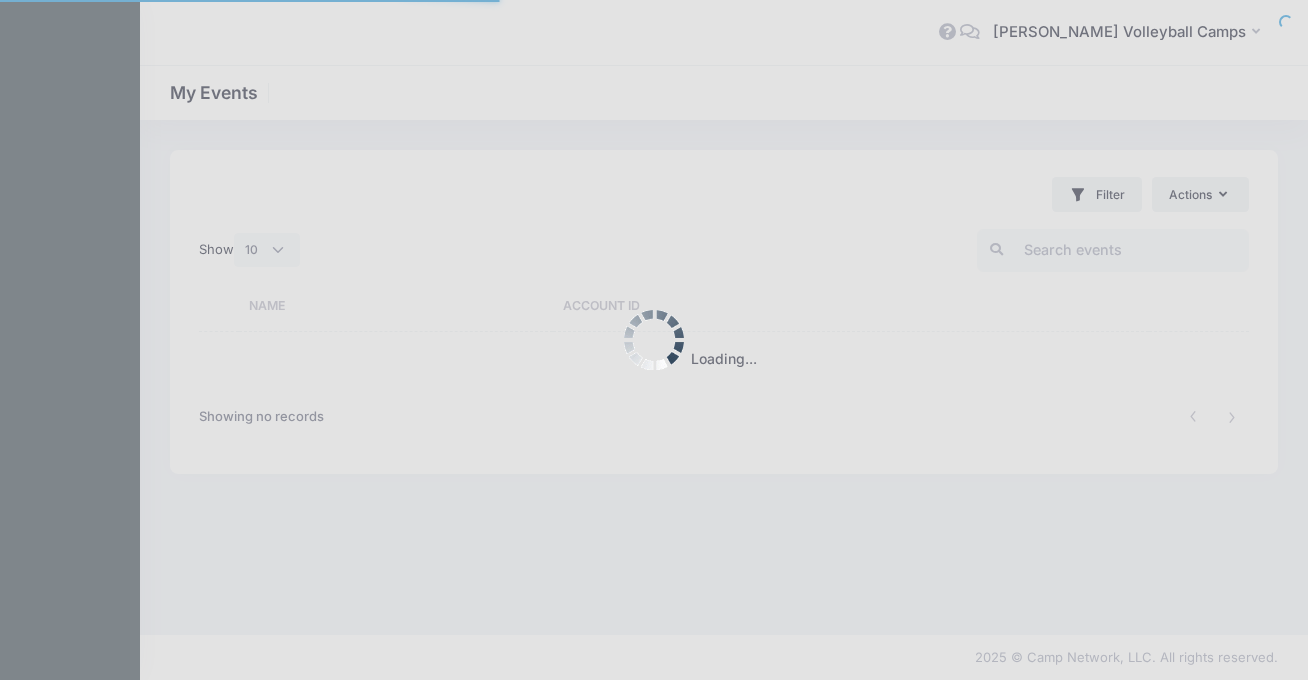 scroll, scrollTop: 0, scrollLeft: 0, axis: both 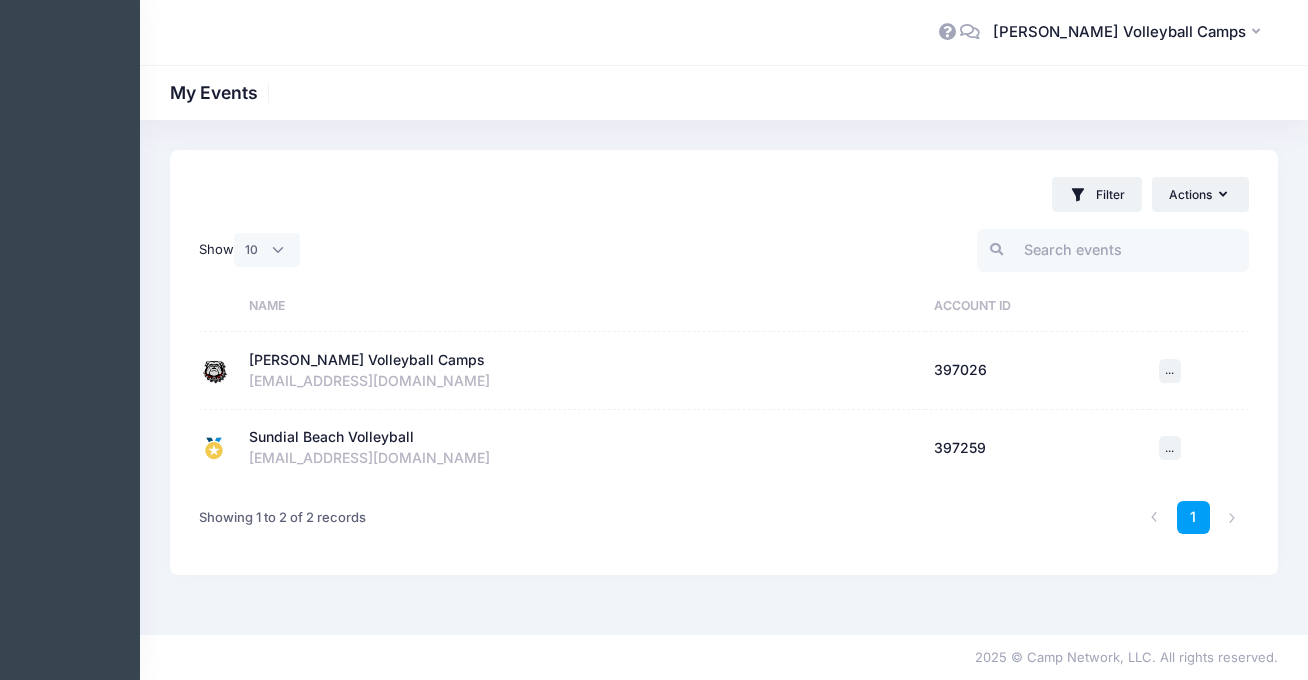 click on "[EMAIL_ADDRESS][DOMAIN_NAME]" at bounding box center (582, 381) 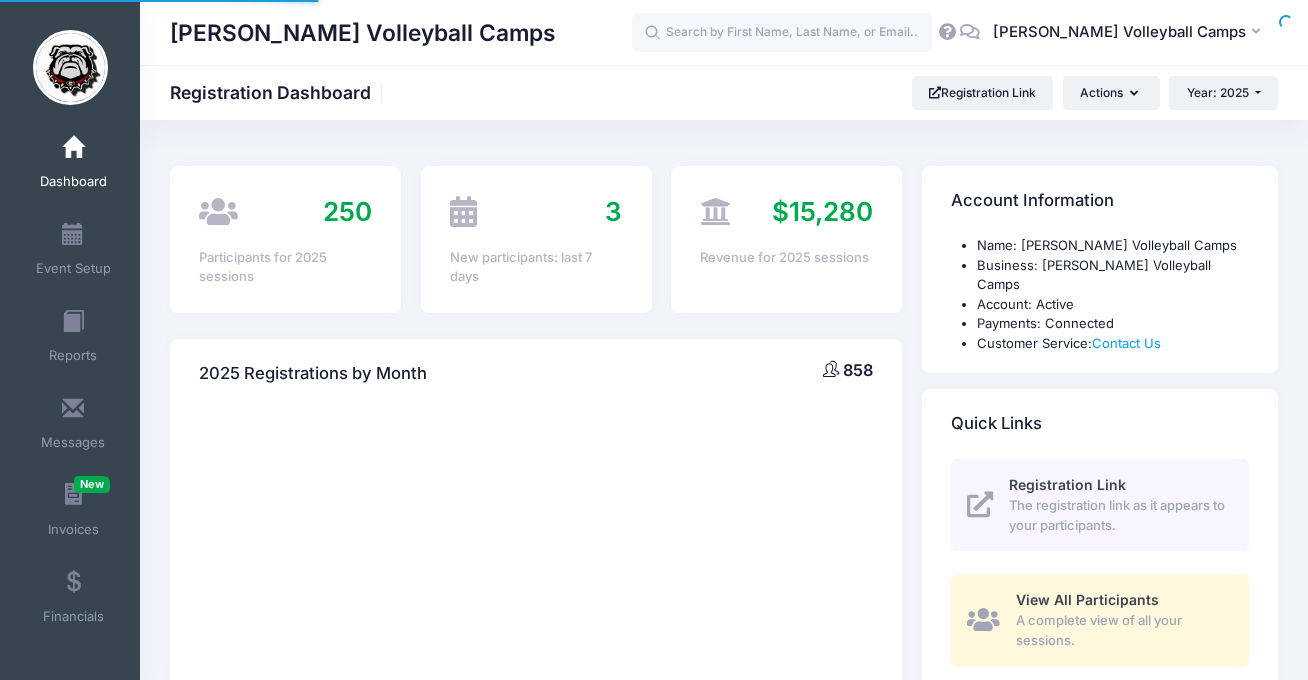 scroll, scrollTop: 0, scrollLeft: 0, axis: both 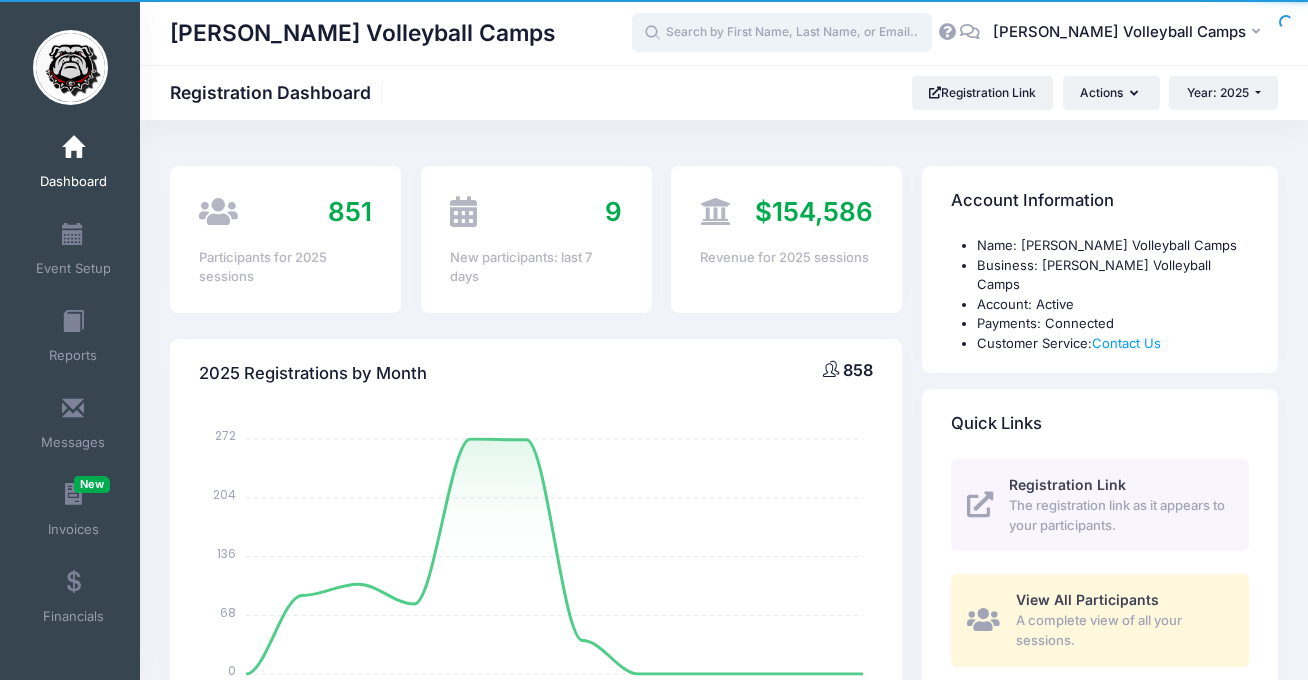 click at bounding box center [782, 33] 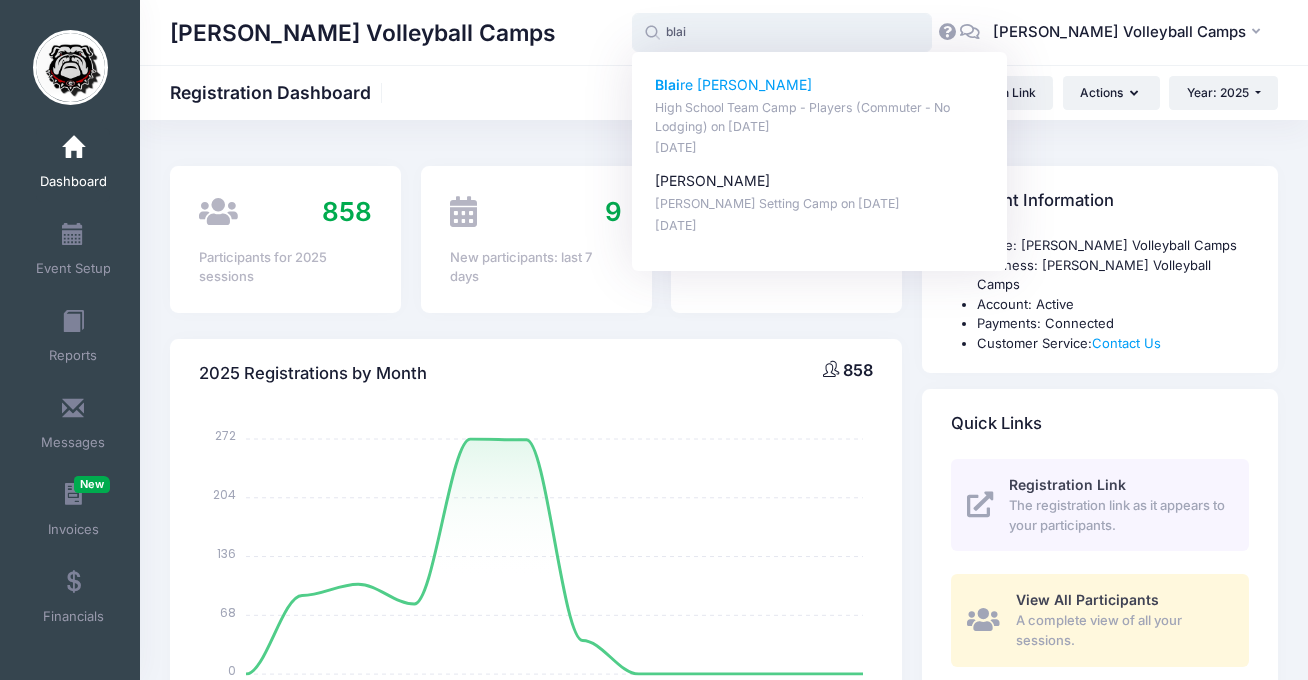 click on "Blai re Hedden" at bounding box center (820, 85) 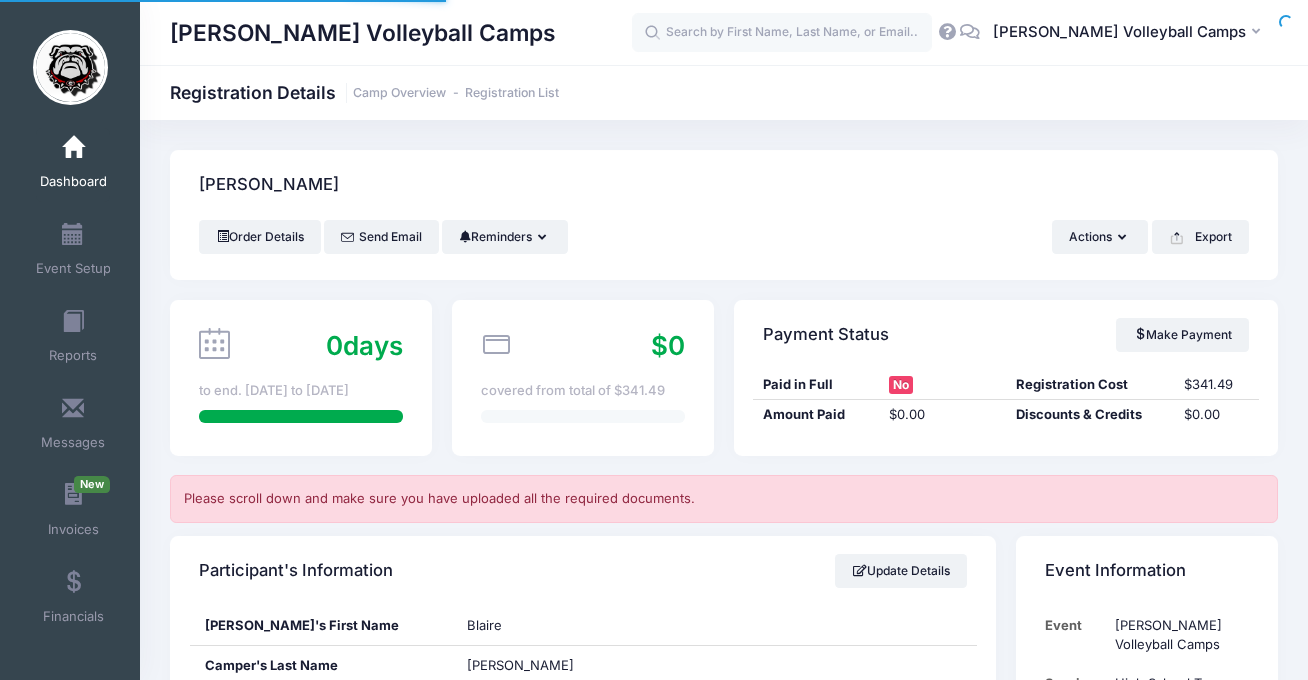 scroll, scrollTop: 1405, scrollLeft: 0, axis: vertical 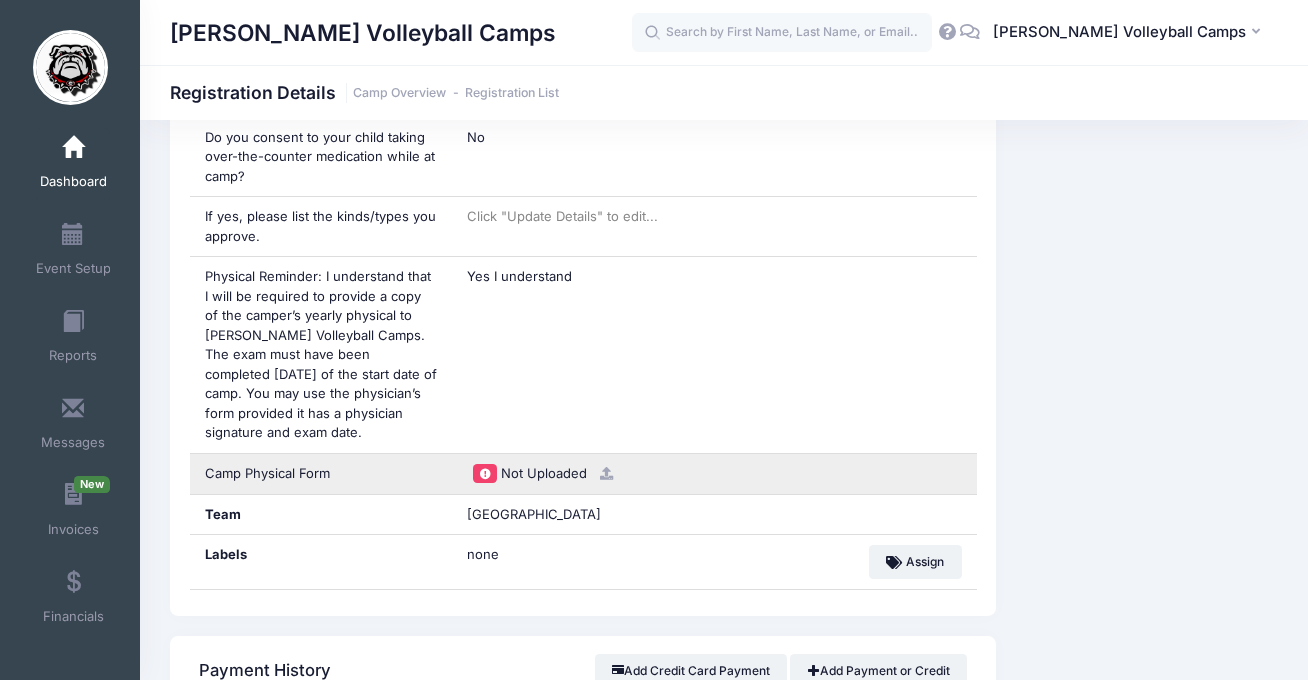 click at bounding box center [606, 473] 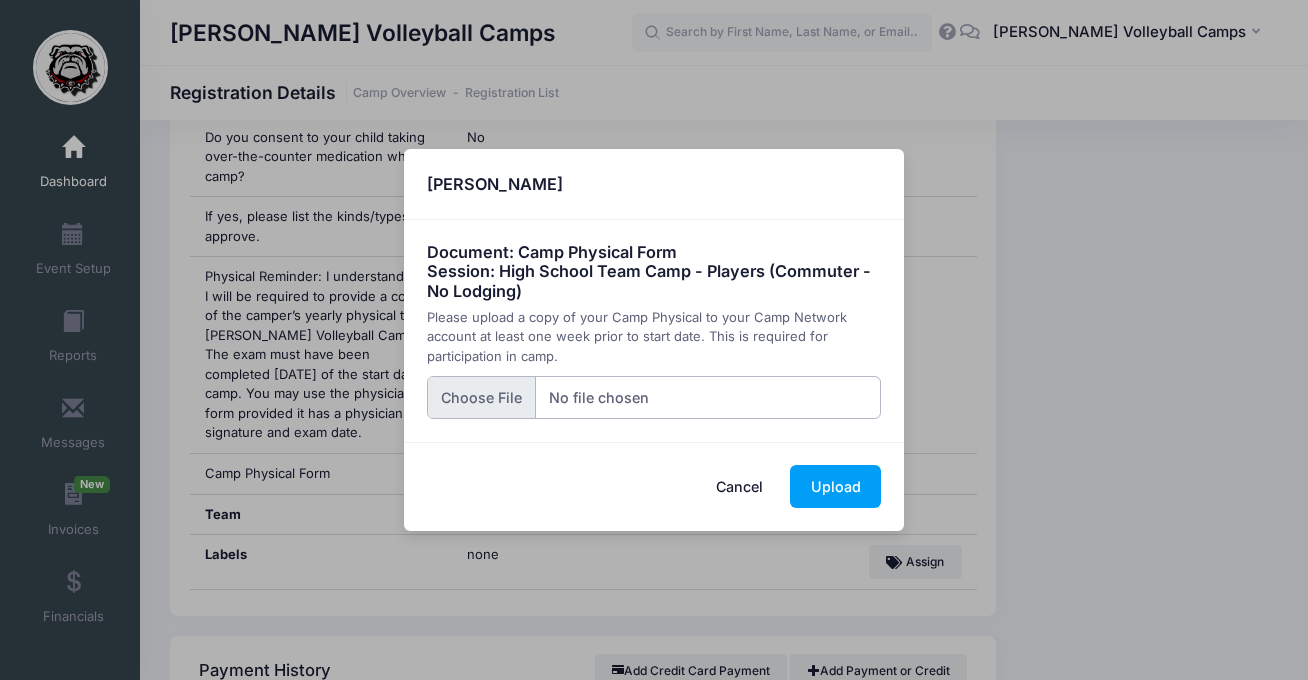 click at bounding box center [654, 397] 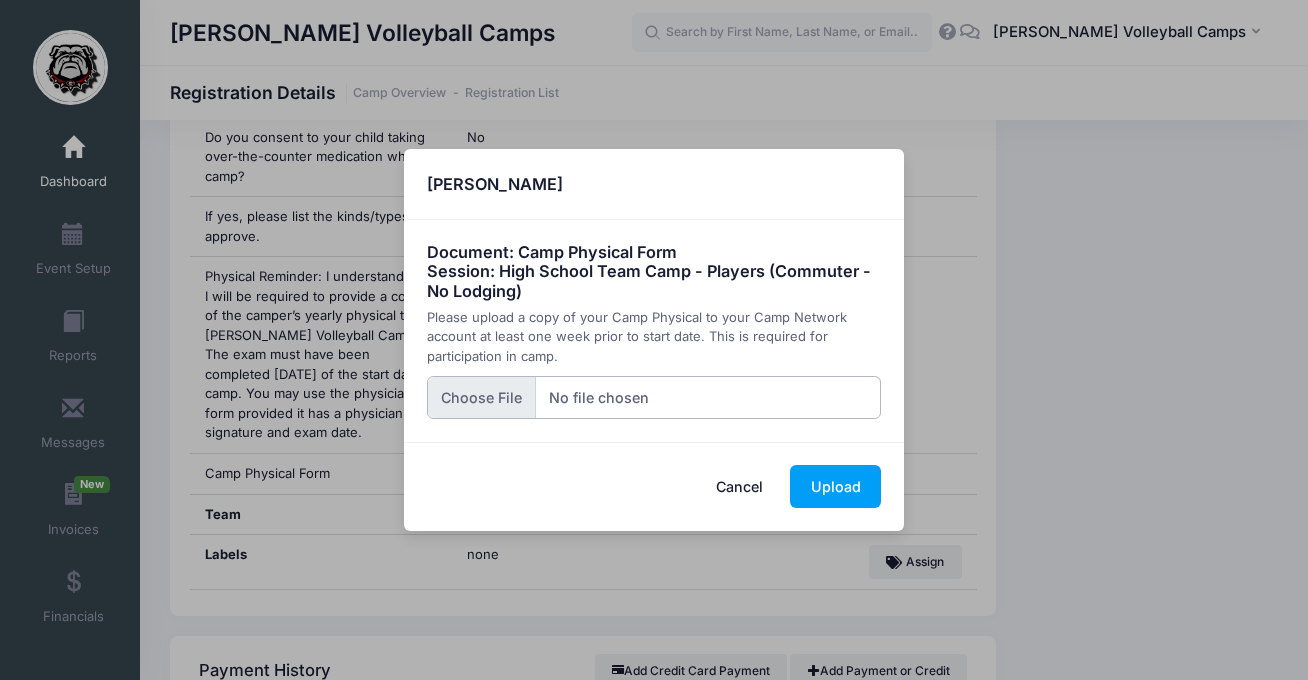 type on "C:\fakepath\IMG_4629.png" 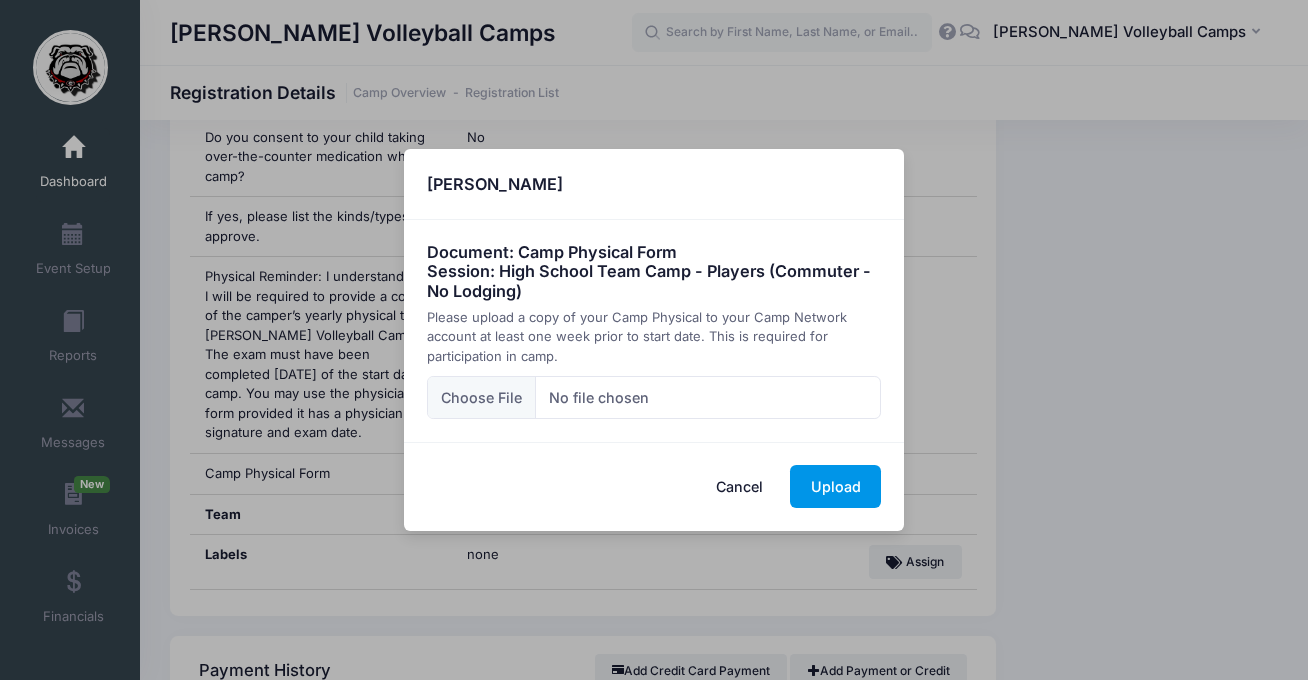 click on "Upload" at bounding box center (835, 486) 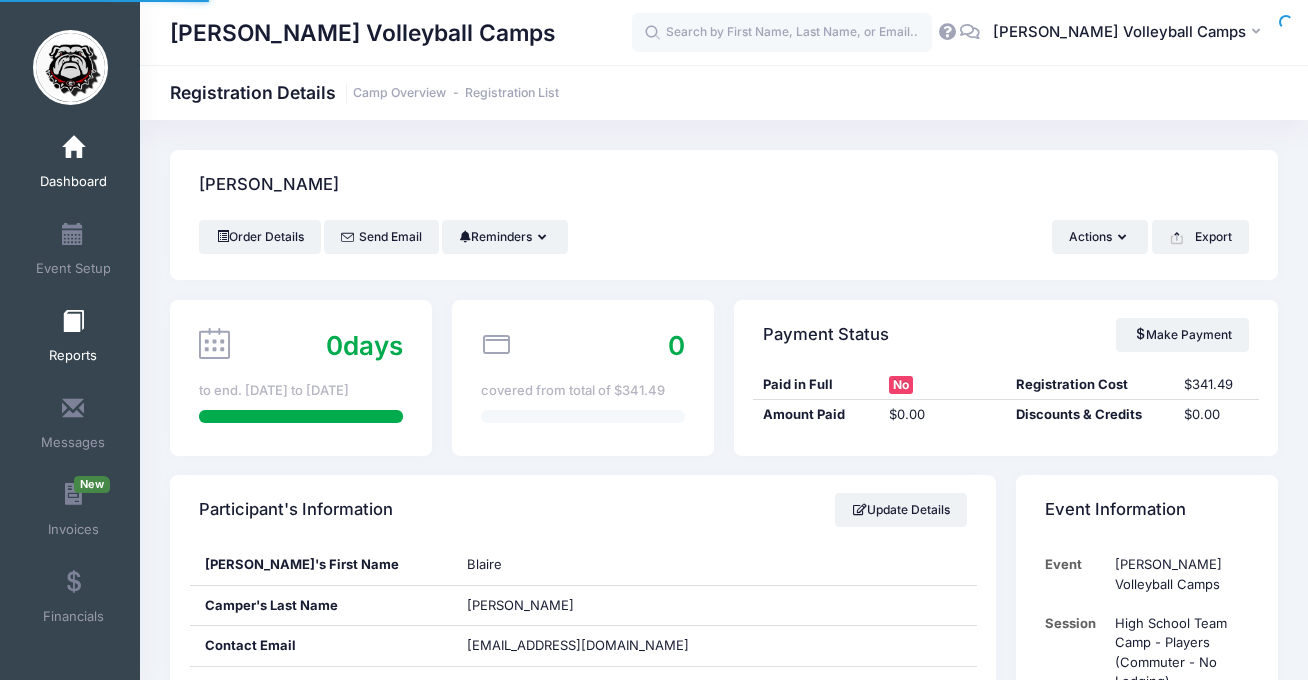scroll, scrollTop: 3071, scrollLeft: 0, axis: vertical 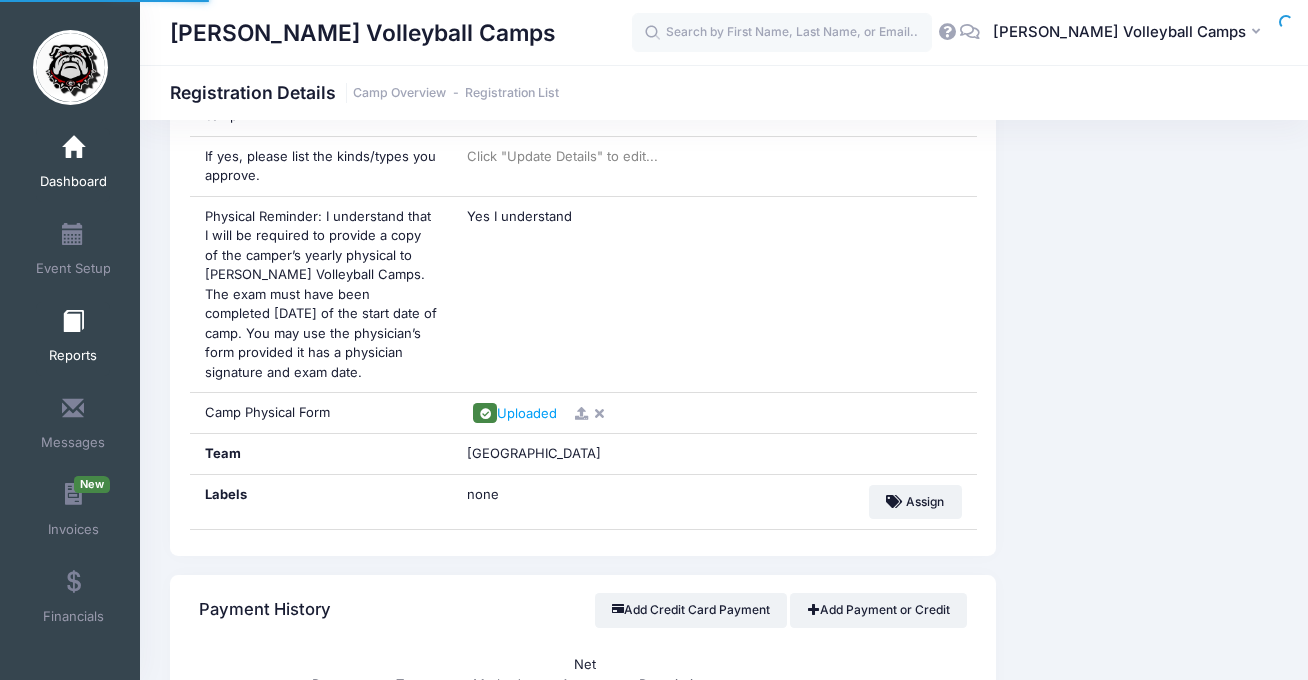 click on "Reports" at bounding box center [73, 339] 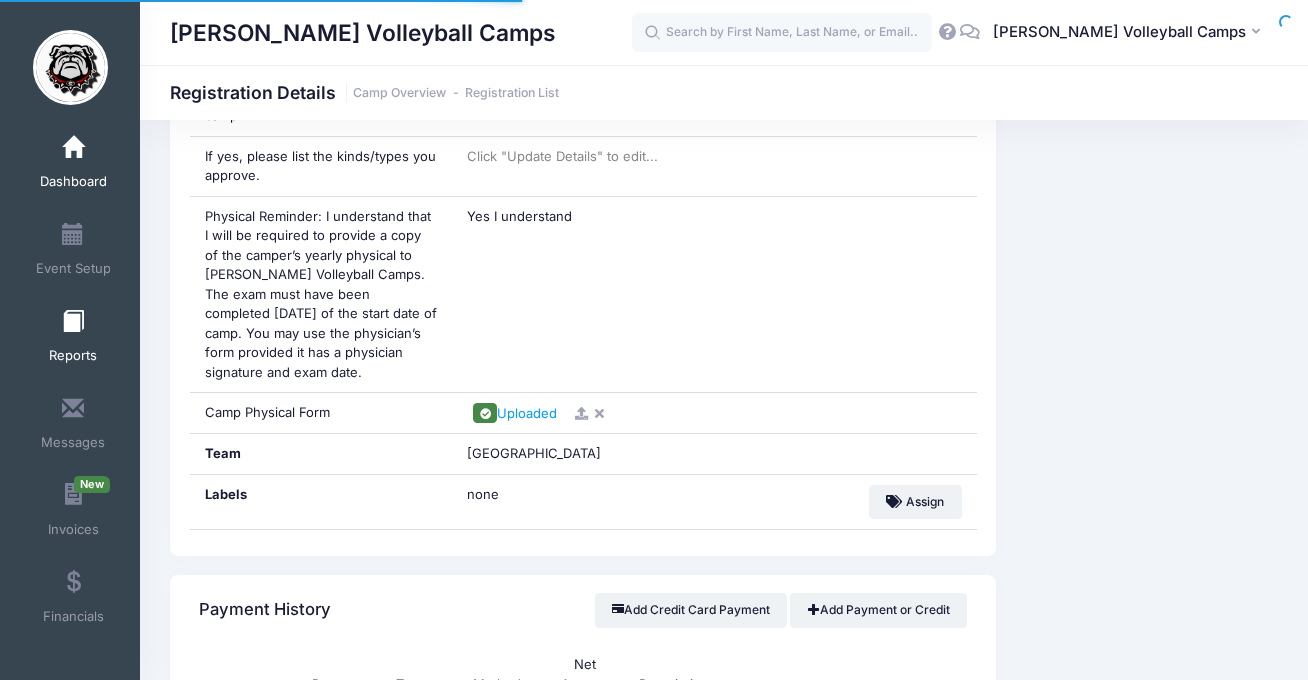 scroll, scrollTop: 3071, scrollLeft: 0, axis: vertical 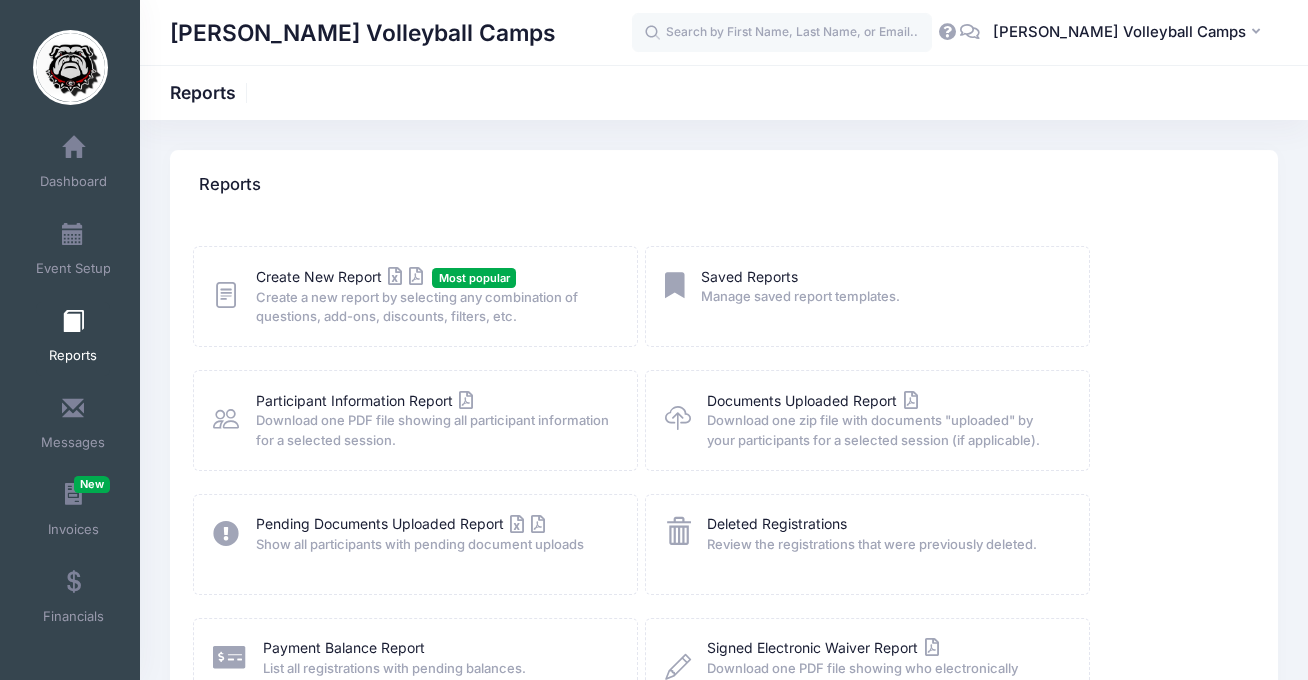 click on "Create New Report  Most popular
Create a new report by selecting any combination of questions, add-ons, discounts, filters, etc." at bounding box center [415, 296] 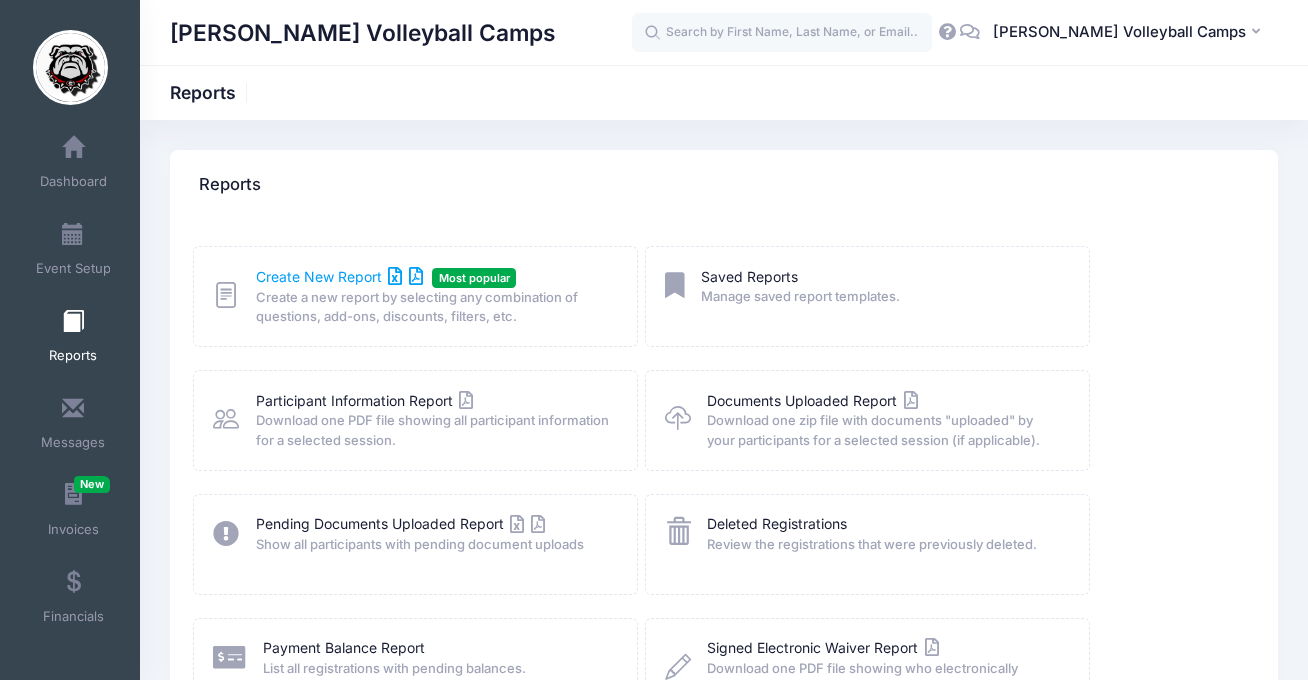 click on "Create New Report" at bounding box center [339, 276] 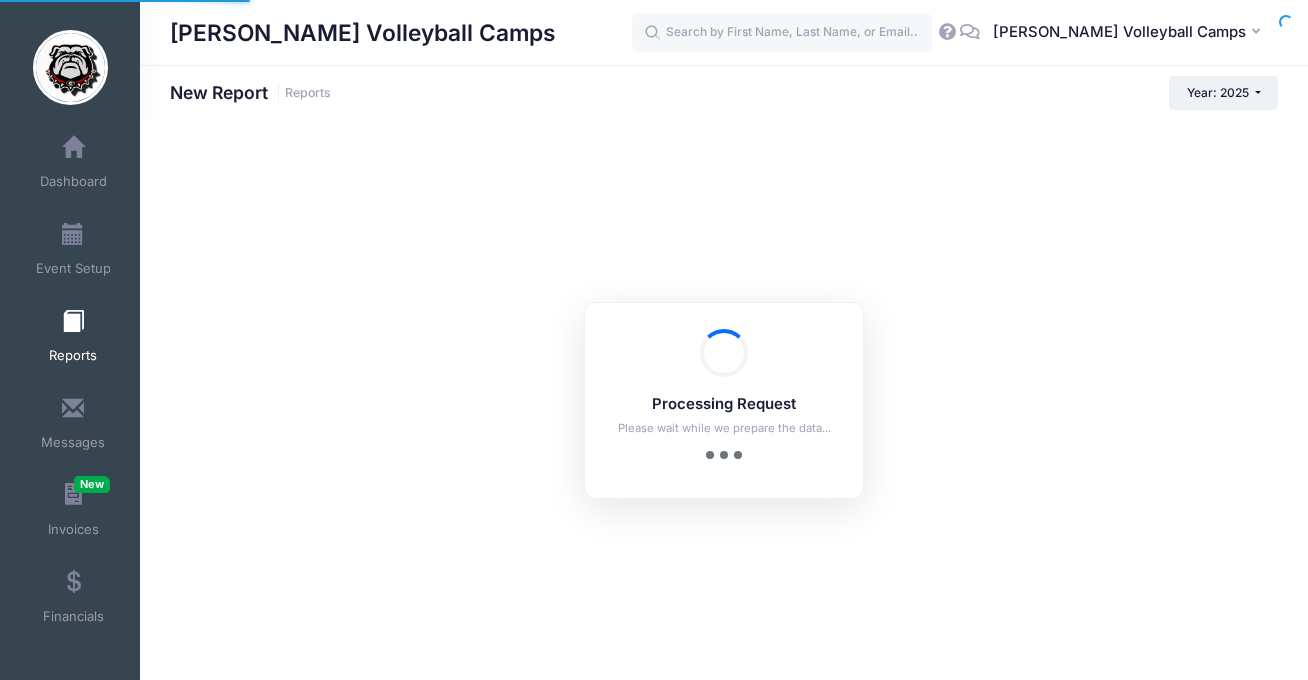 scroll, scrollTop: 0, scrollLeft: 0, axis: both 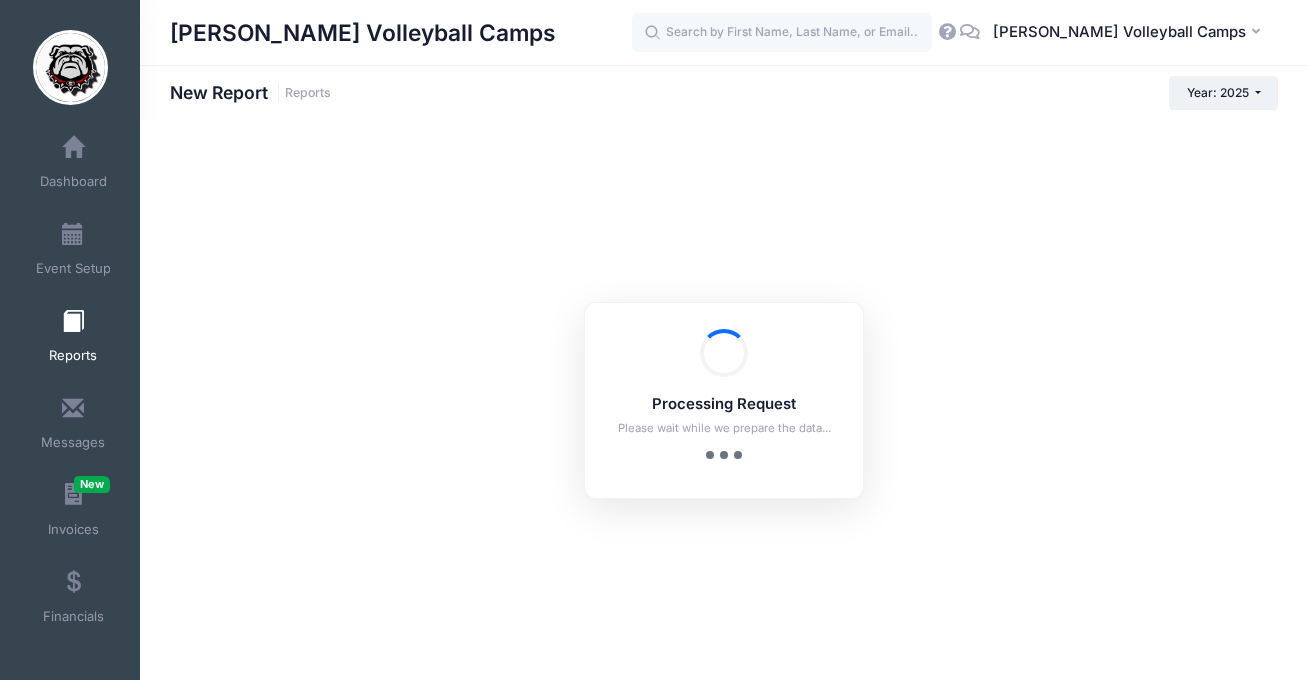 checkbox on "true" 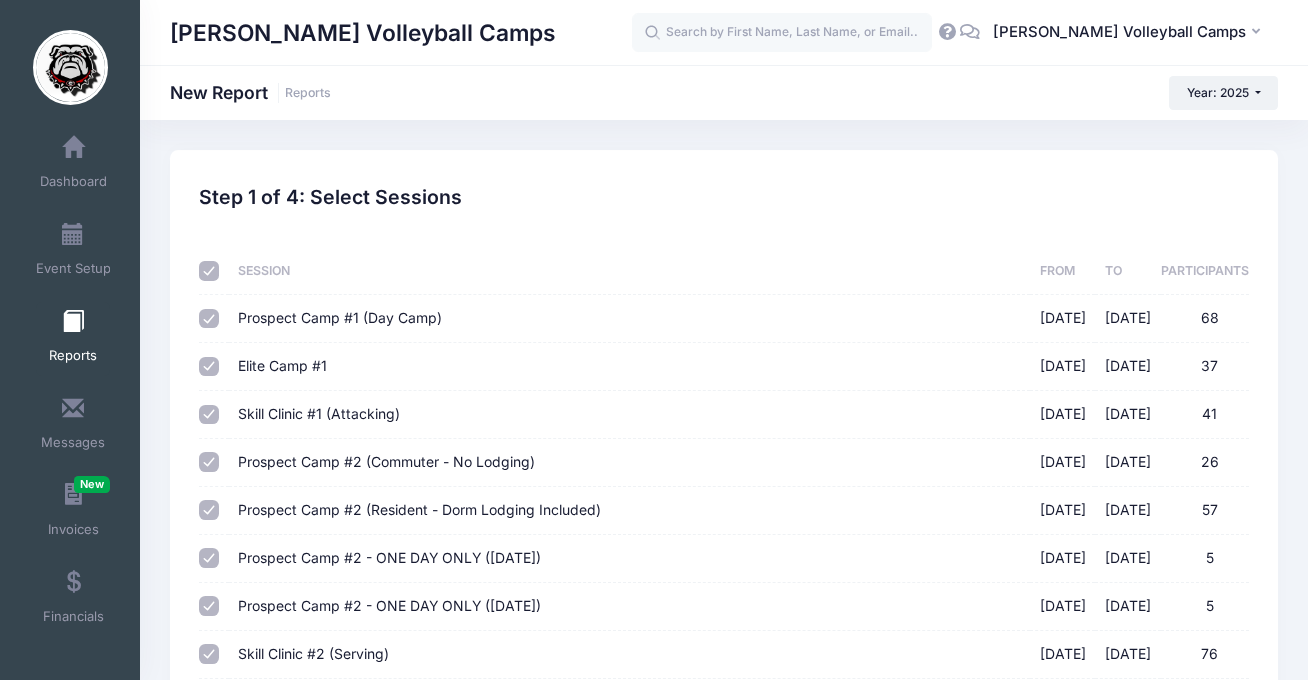 click at bounding box center [210, 271] 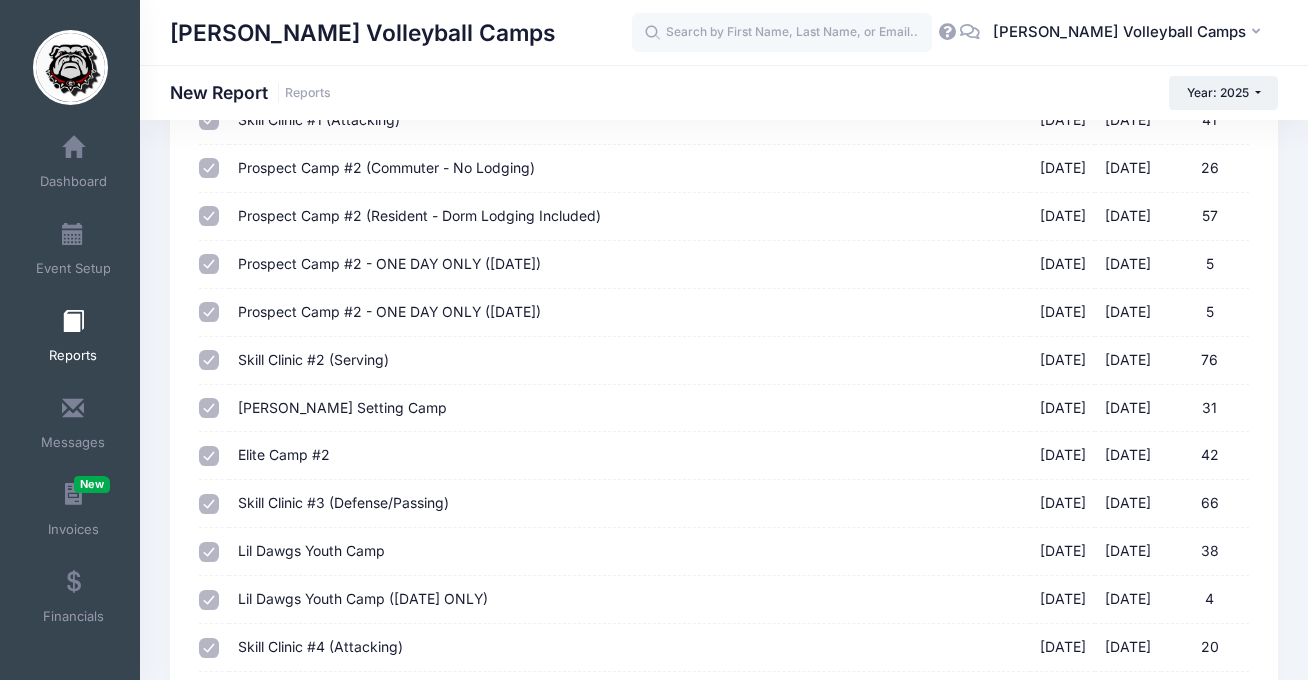scroll, scrollTop: 871, scrollLeft: 0, axis: vertical 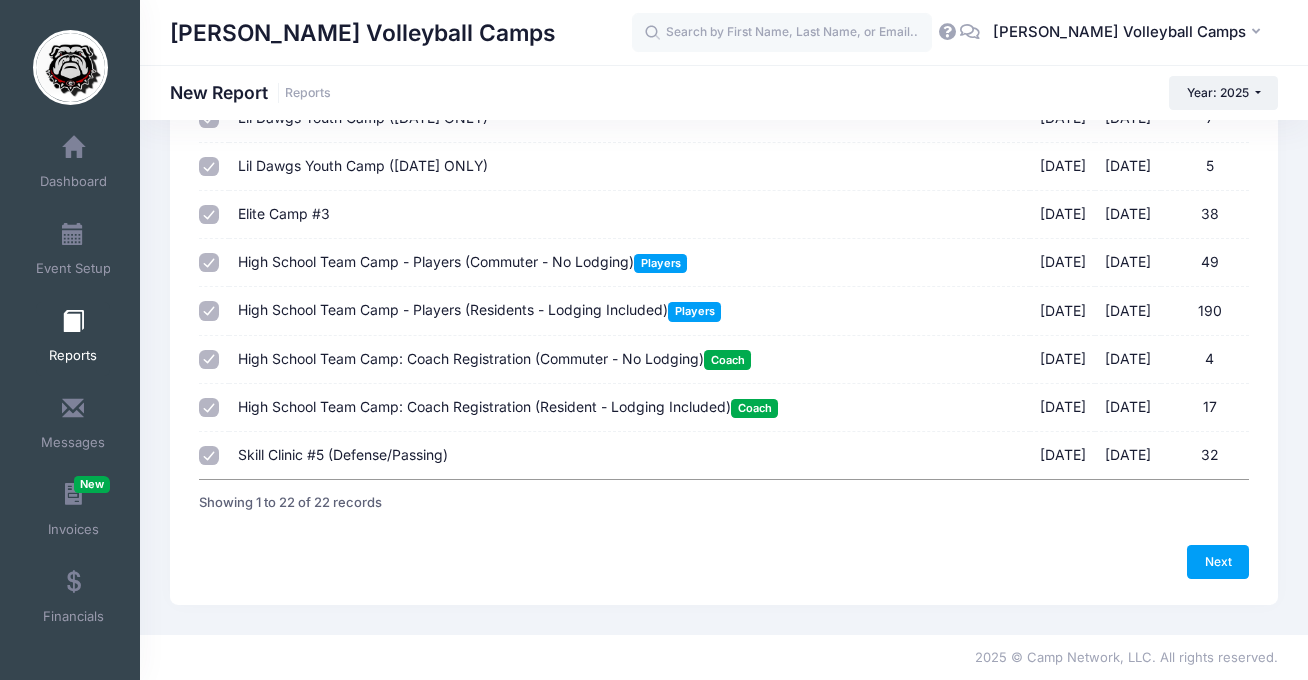 click on "Skill Clinic #5 (Defense/Passing) [DATE] - [DATE]  32" at bounding box center (209, 456) 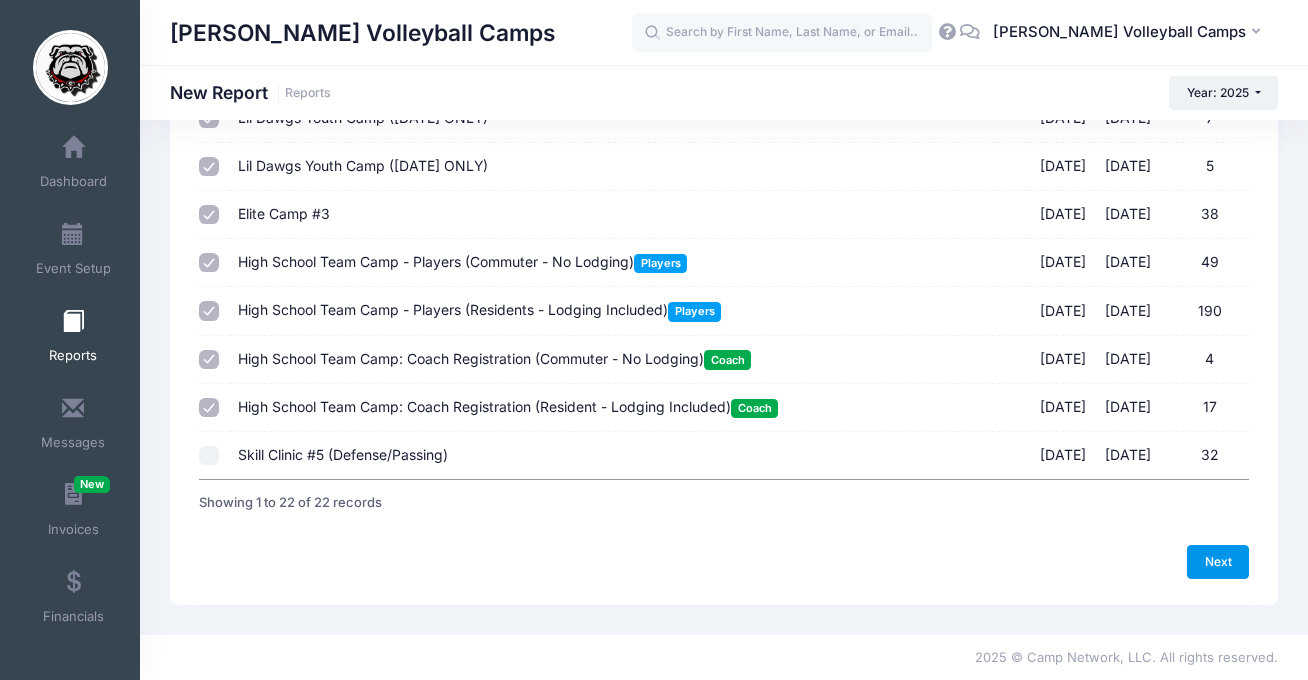 click on "Next" at bounding box center [1218, 562] 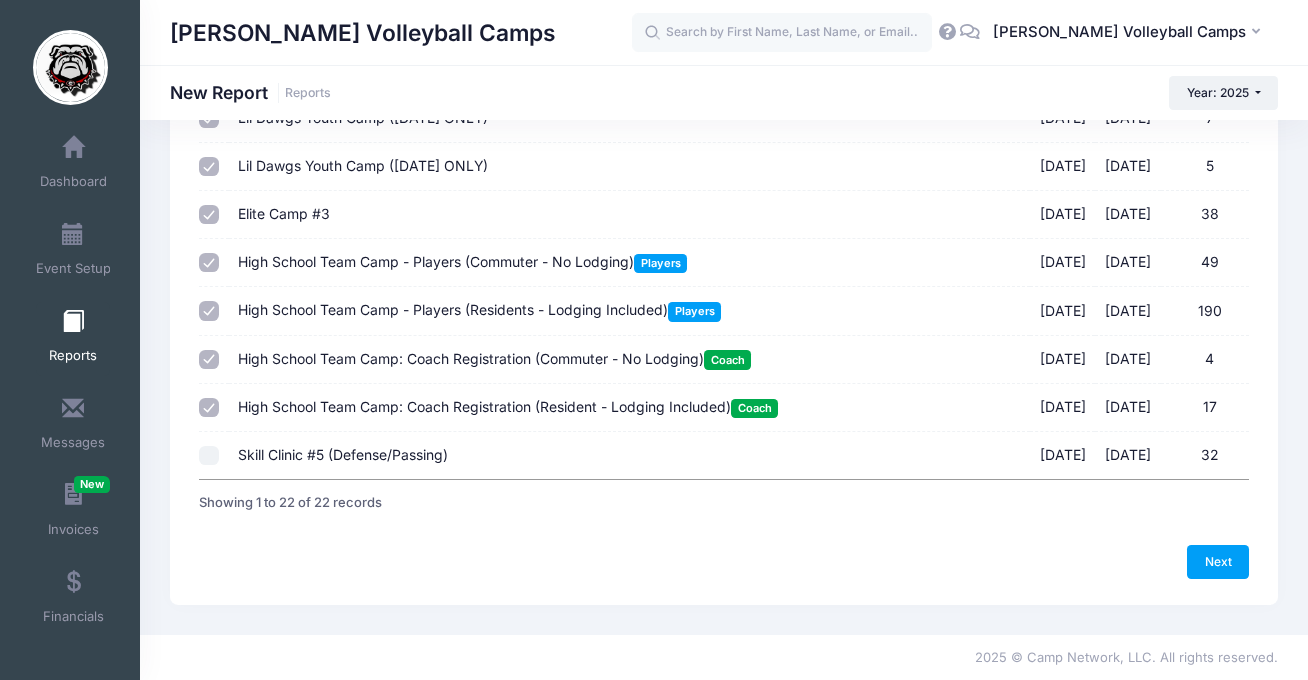 scroll, scrollTop: 0, scrollLeft: 0, axis: both 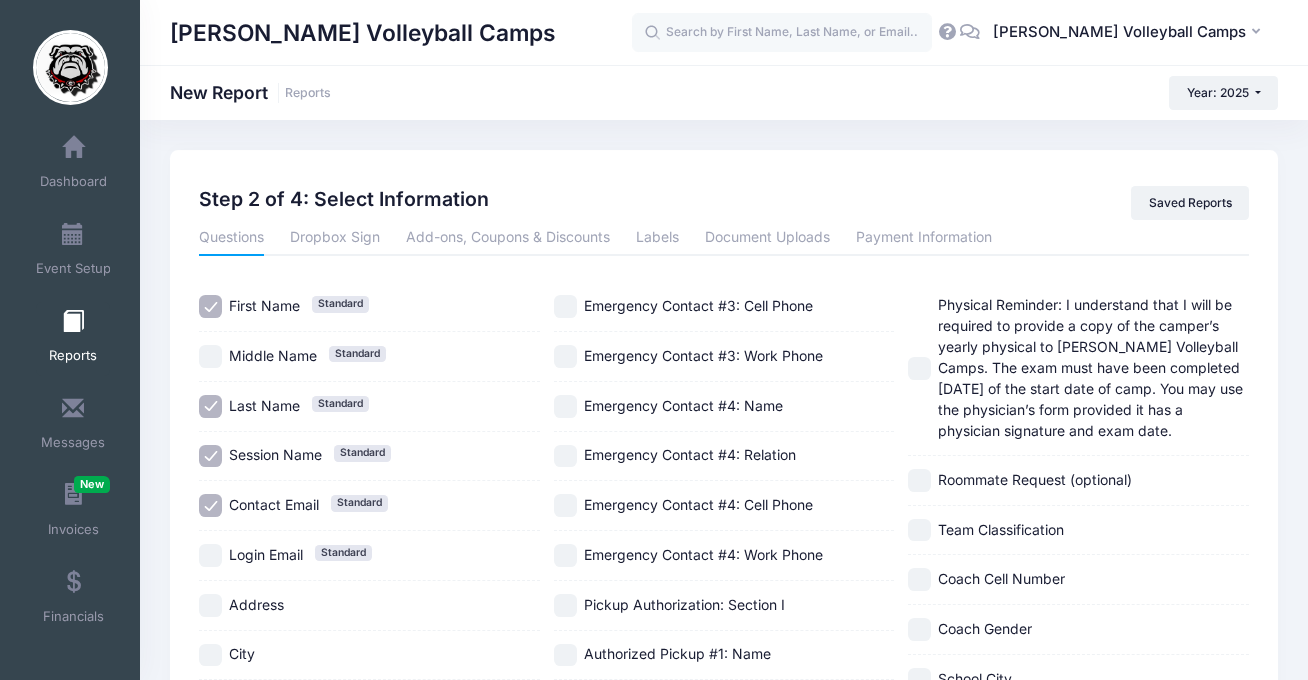 click on "Contact Email" at bounding box center [274, 504] 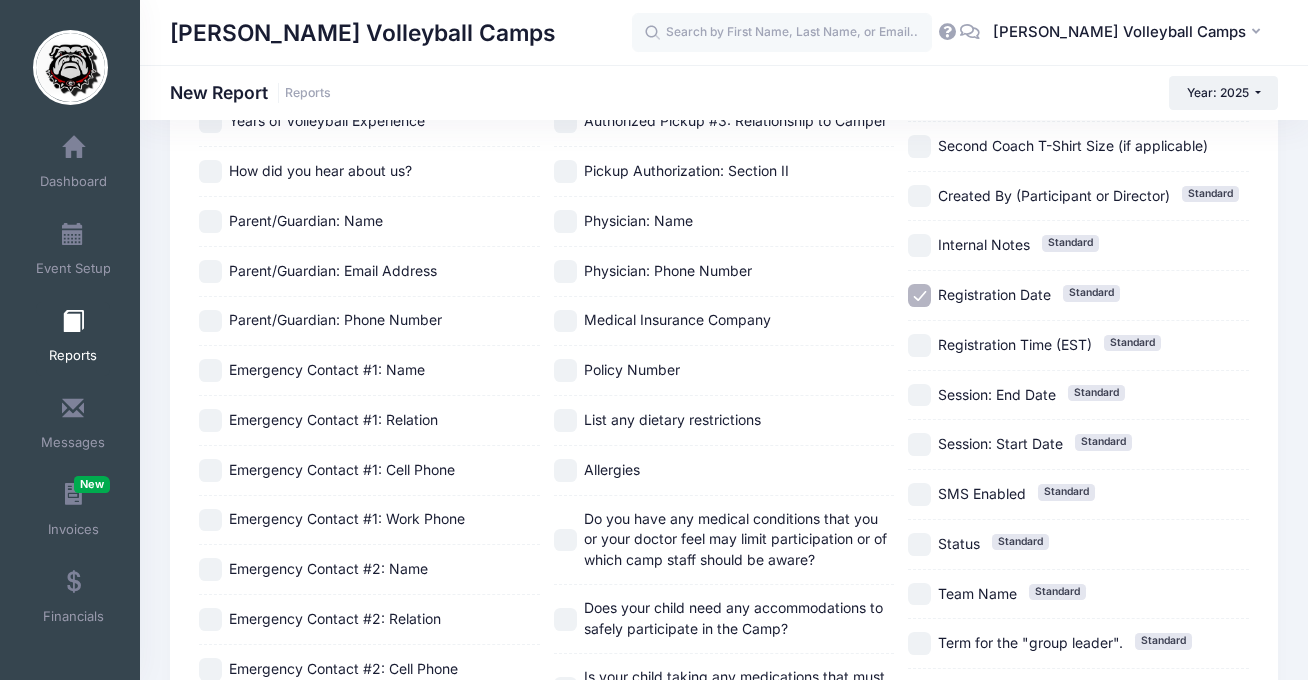 scroll, scrollTop: 939, scrollLeft: 0, axis: vertical 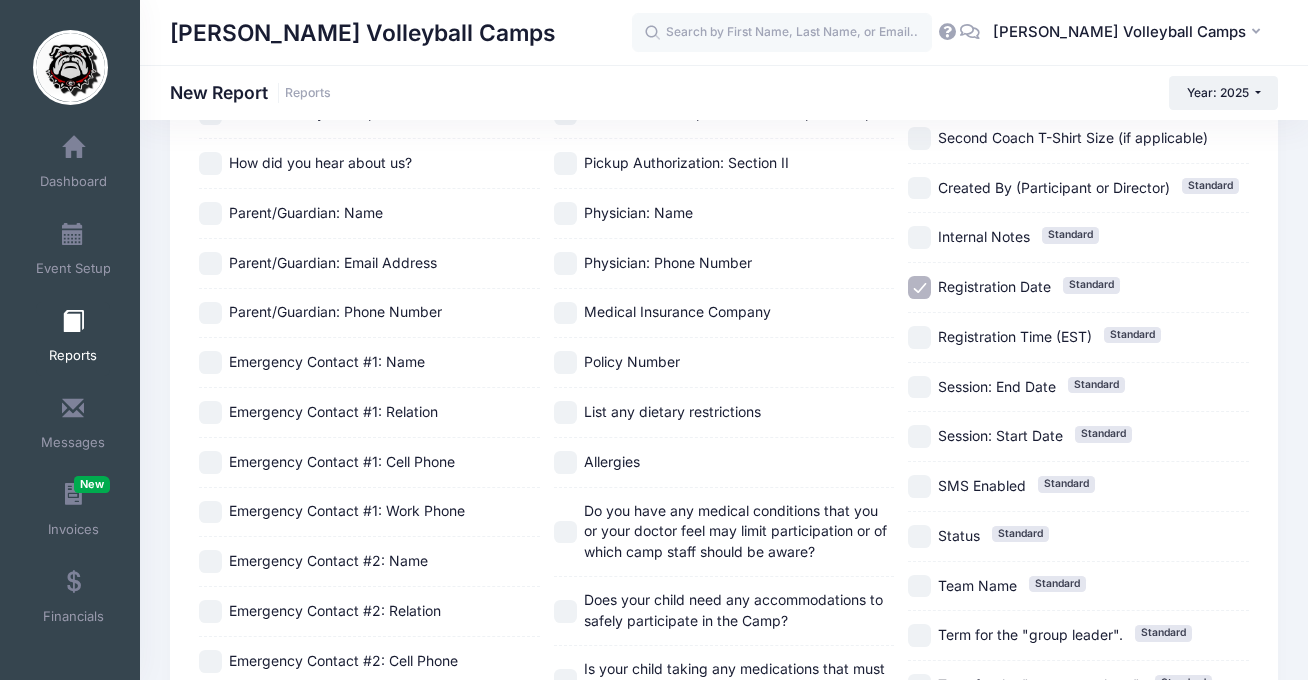 click on "Registration Date" at bounding box center [994, 286] 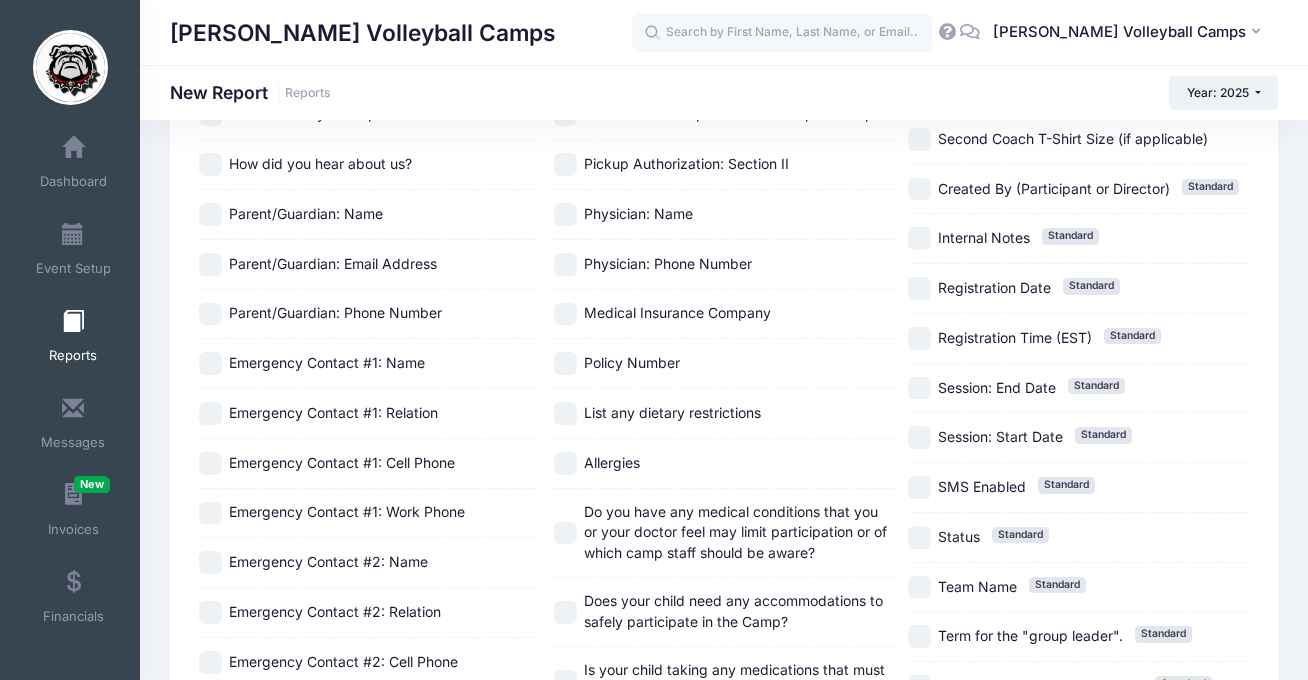 scroll, scrollTop: 931, scrollLeft: 0, axis: vertical 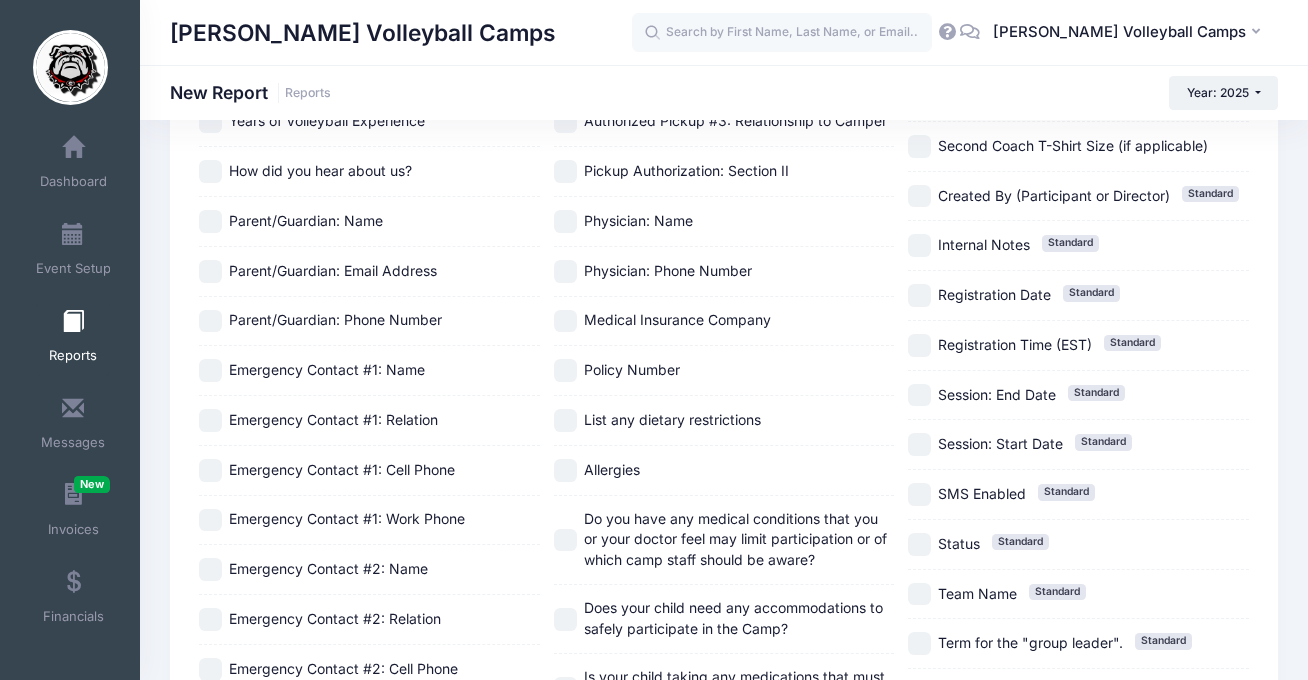 click on "Registration Date" at bounding box center [994, 294] 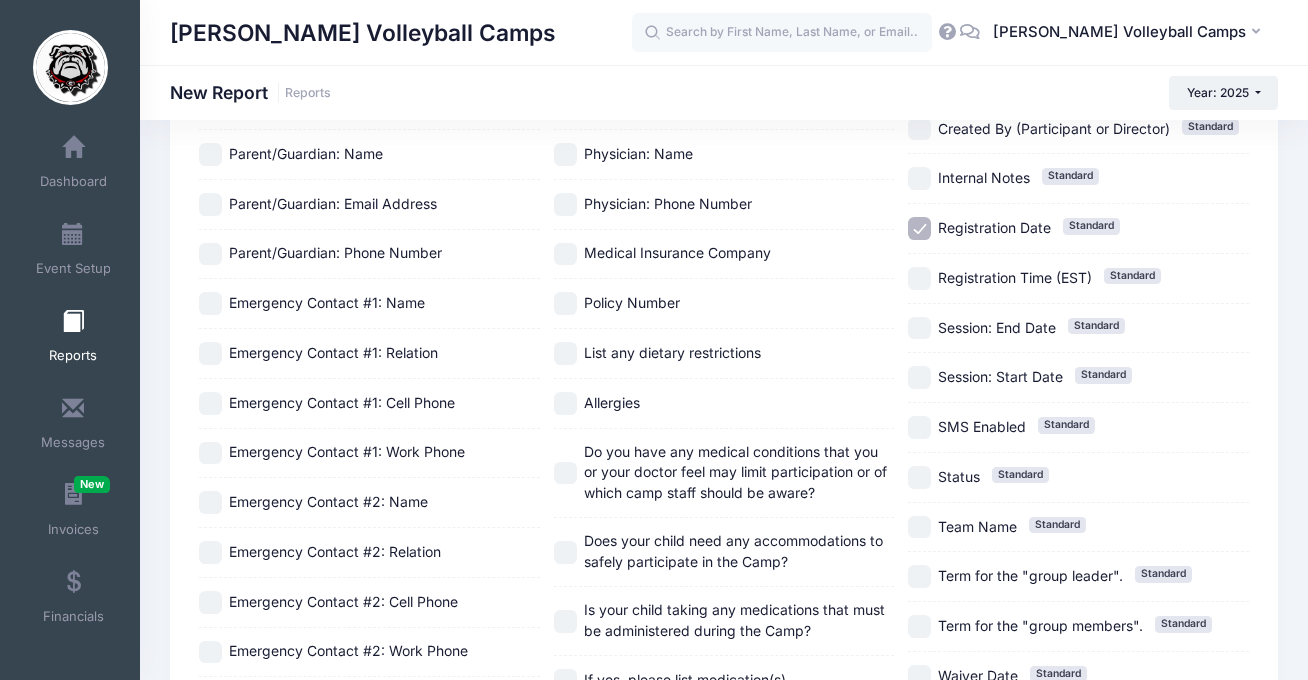 click on "Team Name" at bounding box center [977, 526] 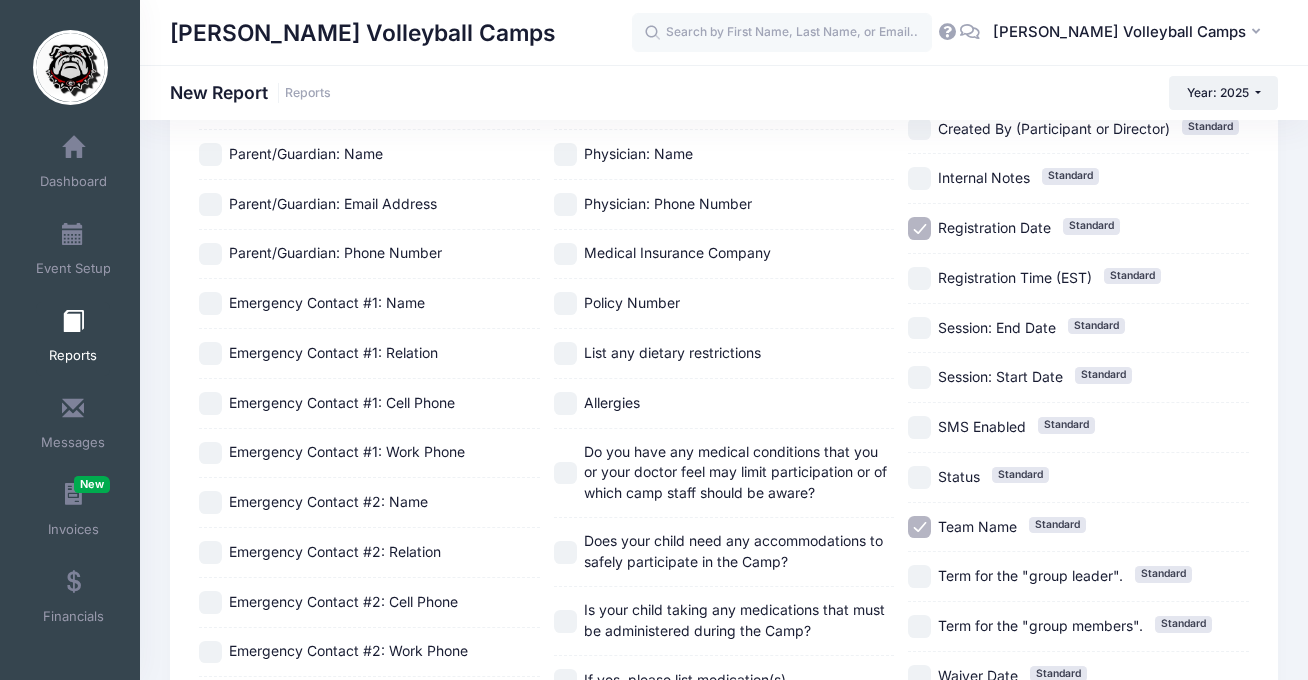 scroll, scrollTop: 1298, scrollLeft: 0, axis: vertical 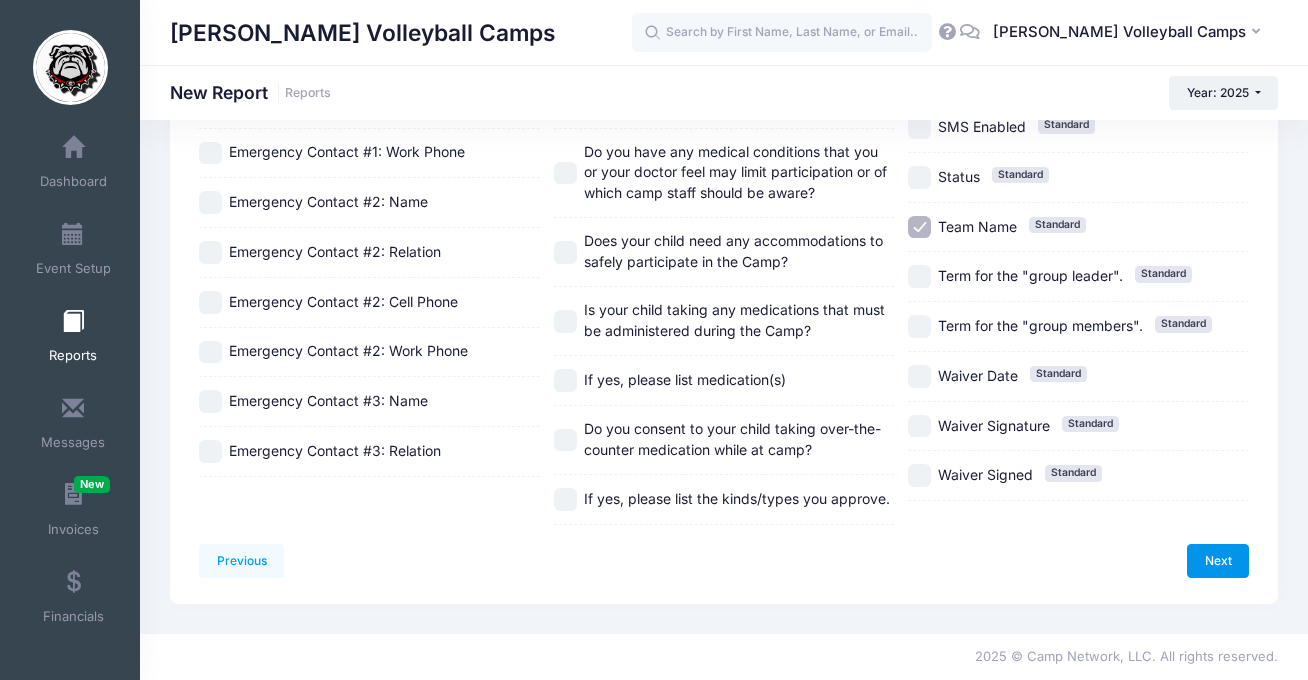 click on "Next" at bounding box center [1218, 561] 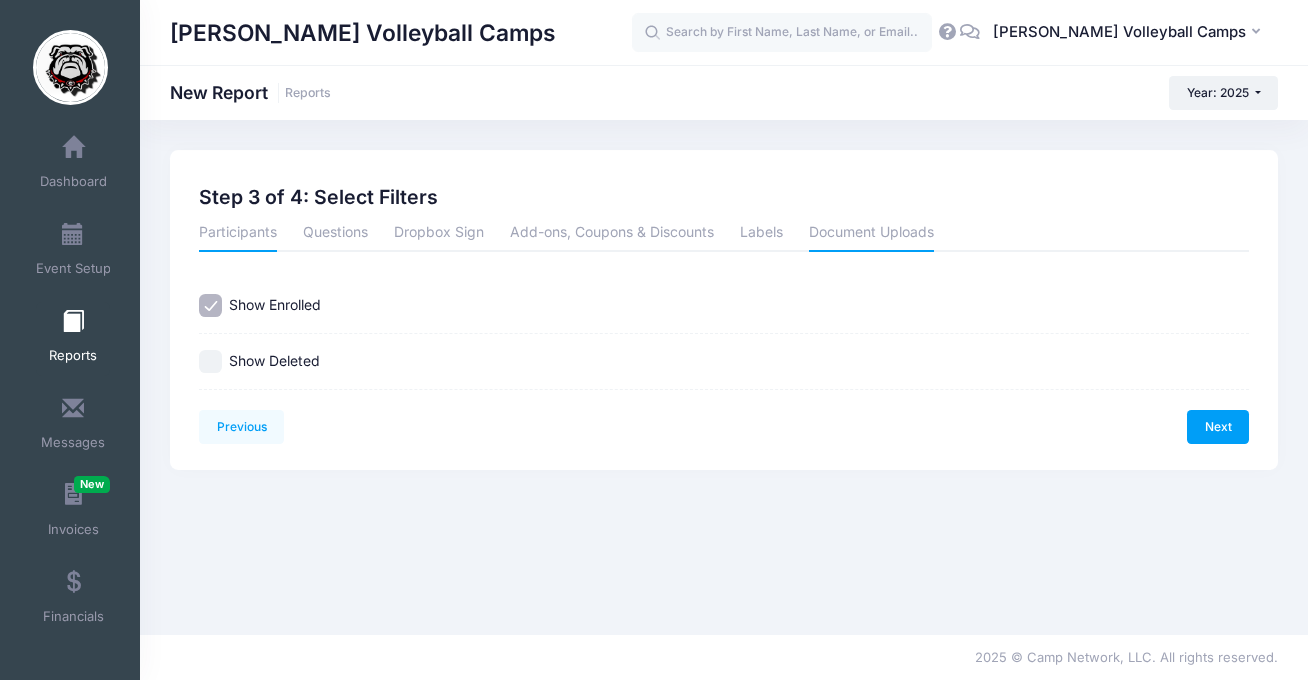 click on "Document Uploads" at bounding box center [871, 234] 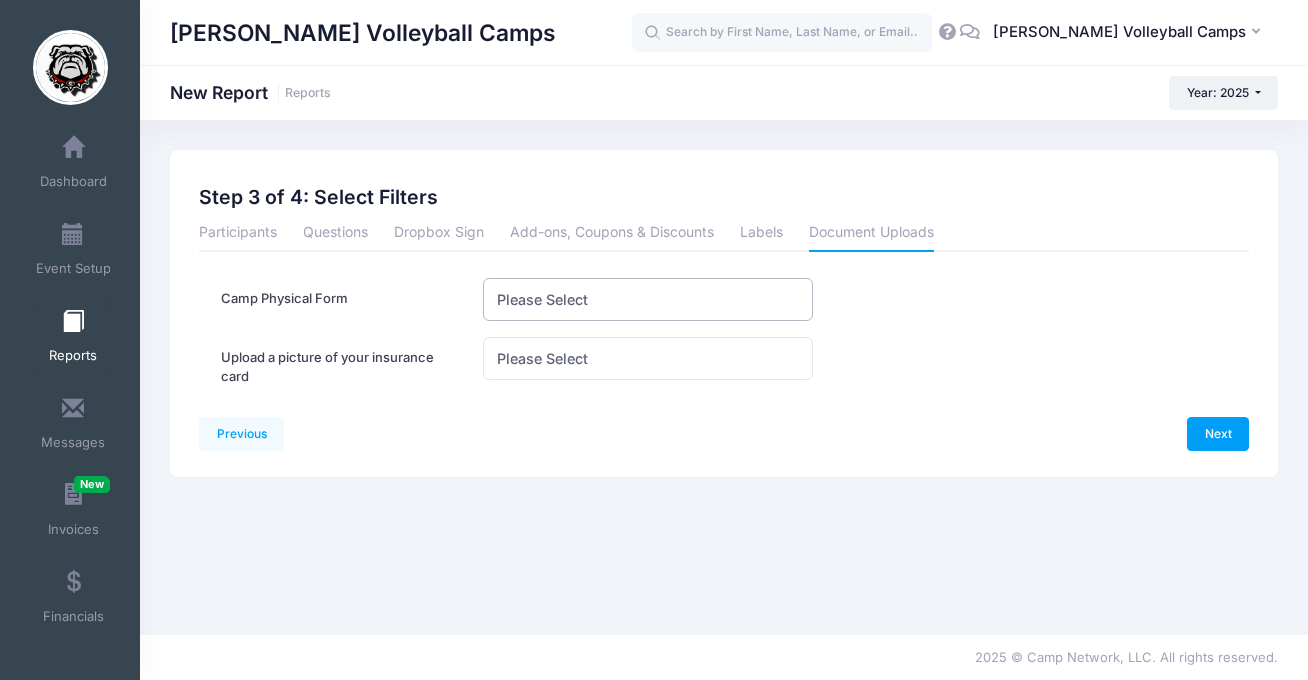 click on "Please Select" at bounding box center (542, 299) 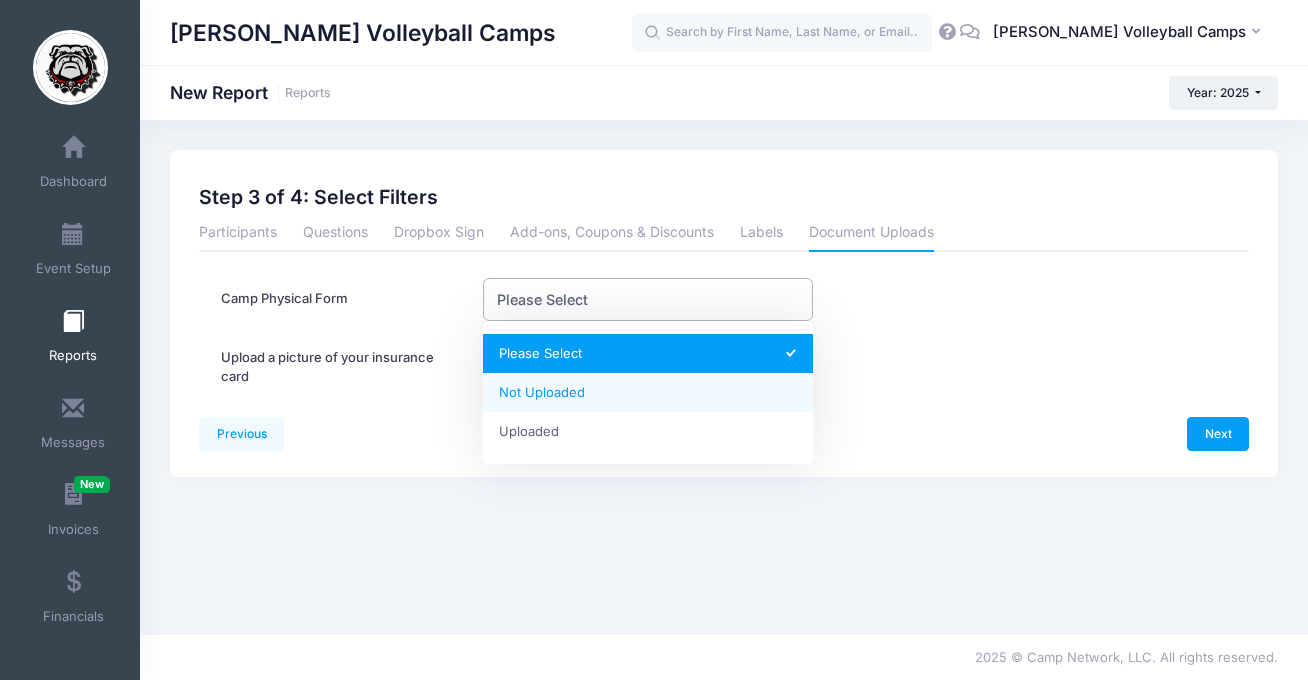 select on "Not Uploaded" 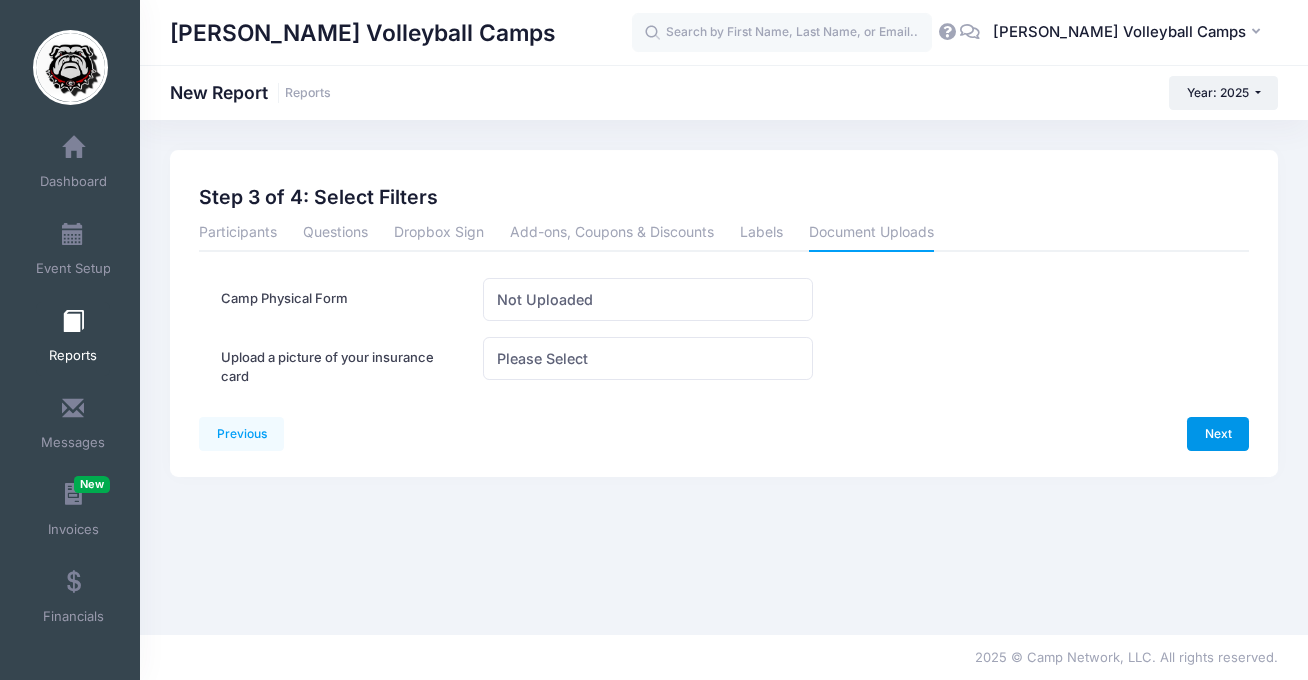 click on "Next" at bounding box center [1218, 434] 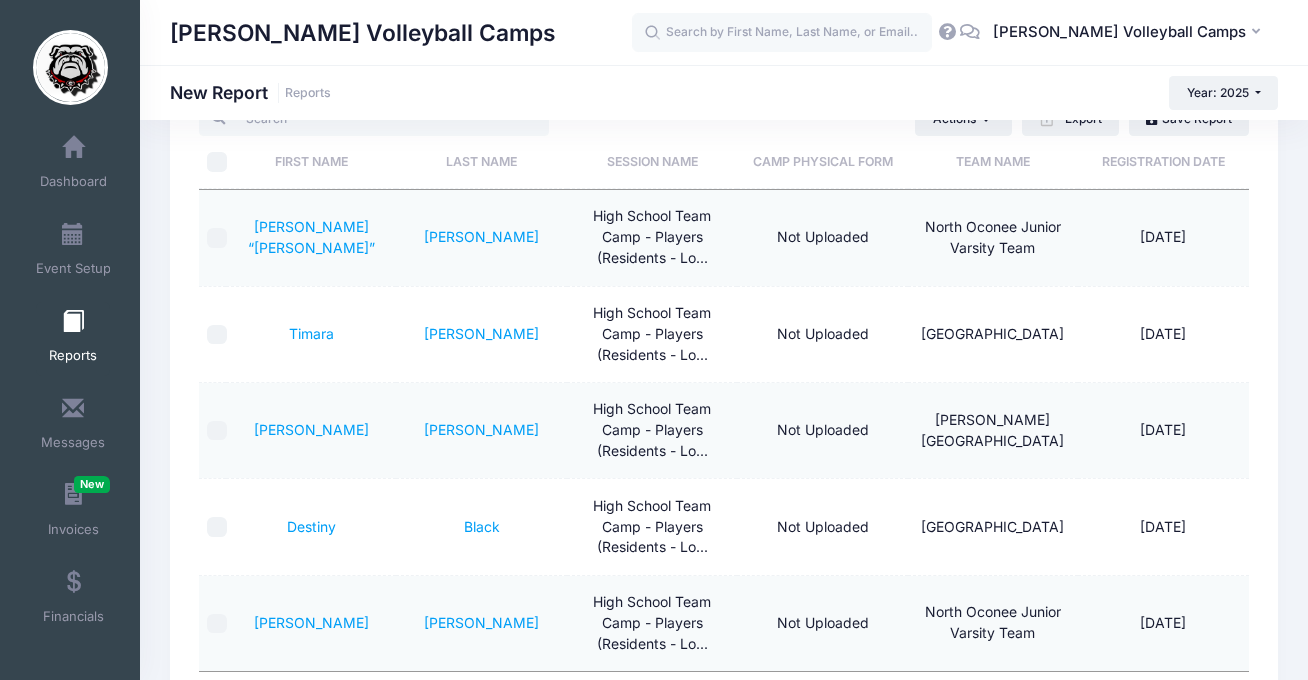 scroll, scrollTop: 106, scrollLeft: 0, axis: vertical 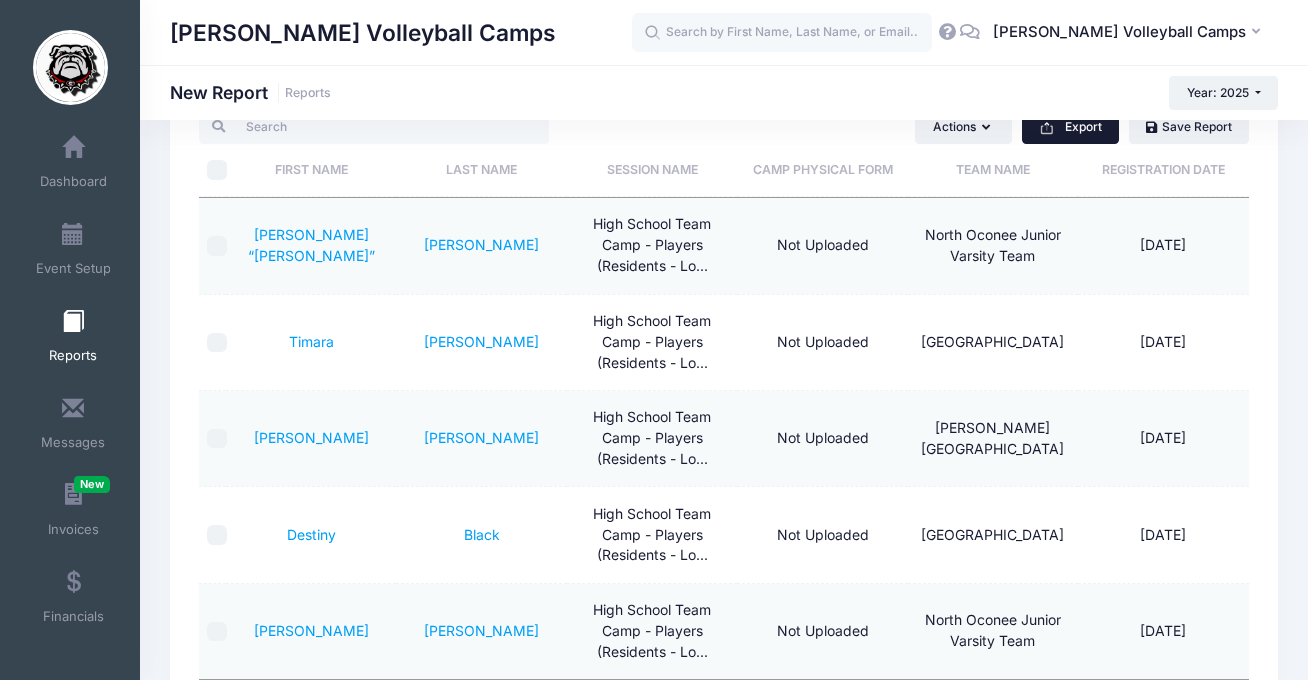click on "Export" at bounding box center [1070, 127] 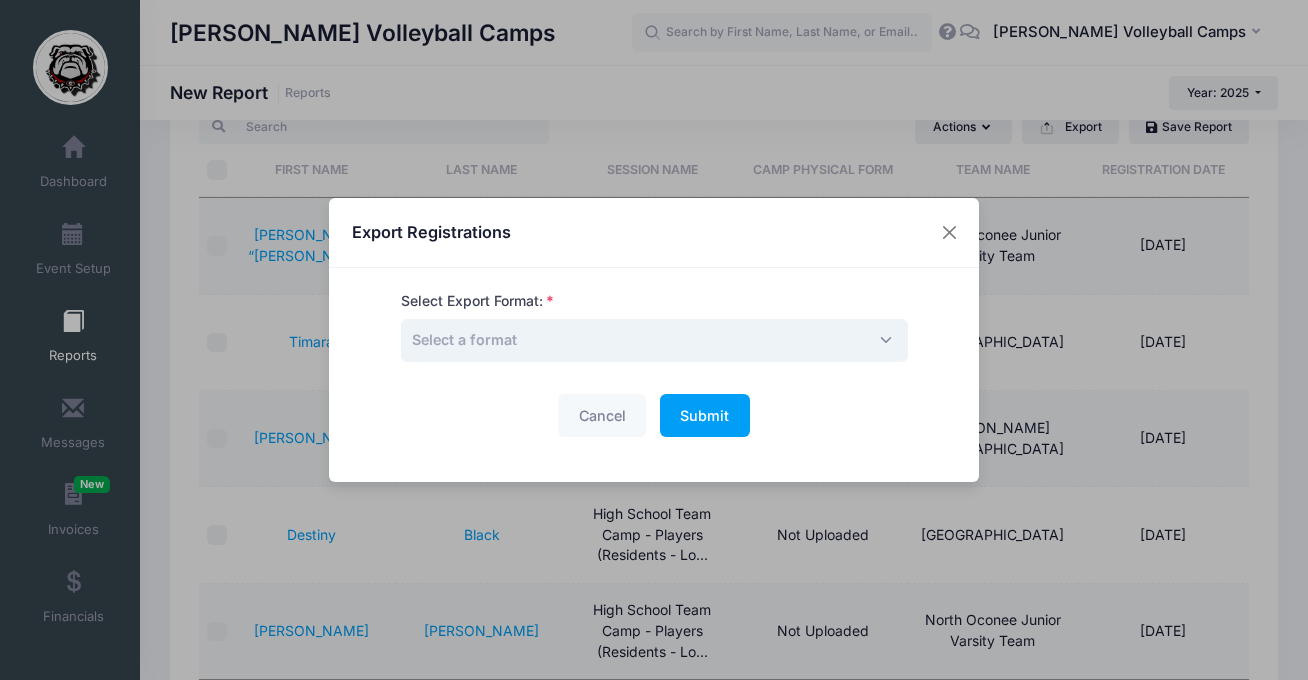 click on "Select a format" at bounding box center [654, 340] 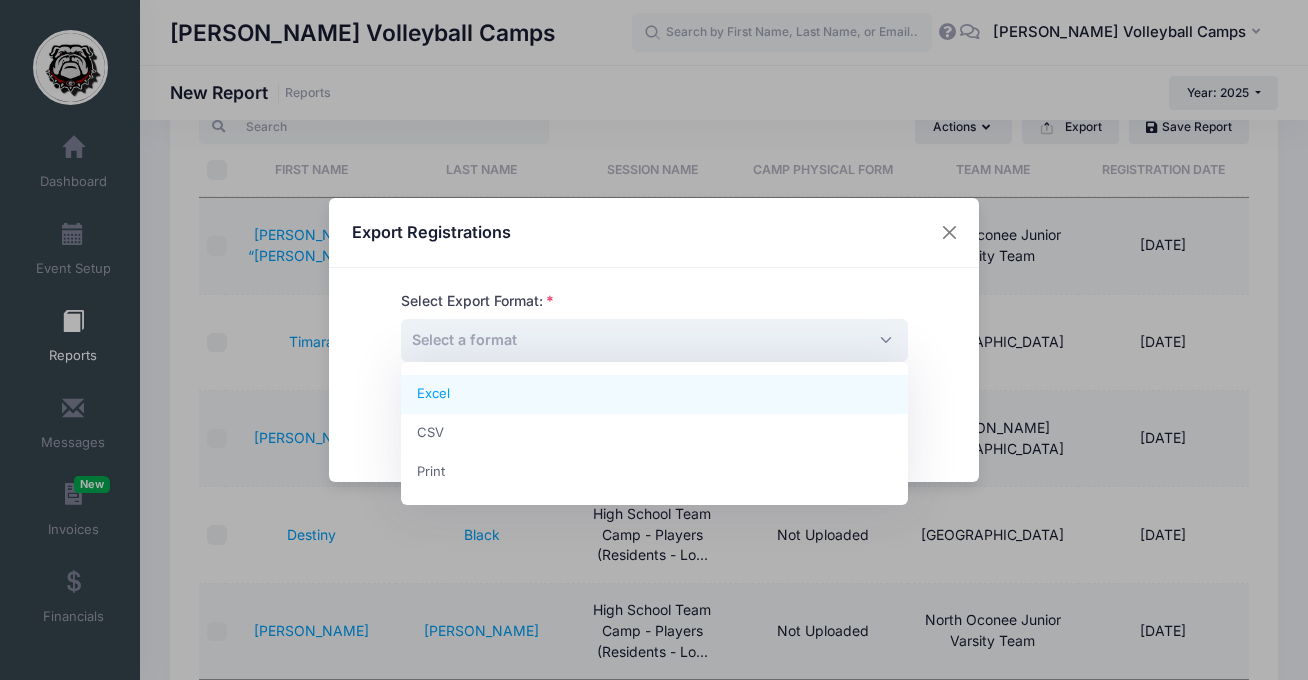 select on "excel" 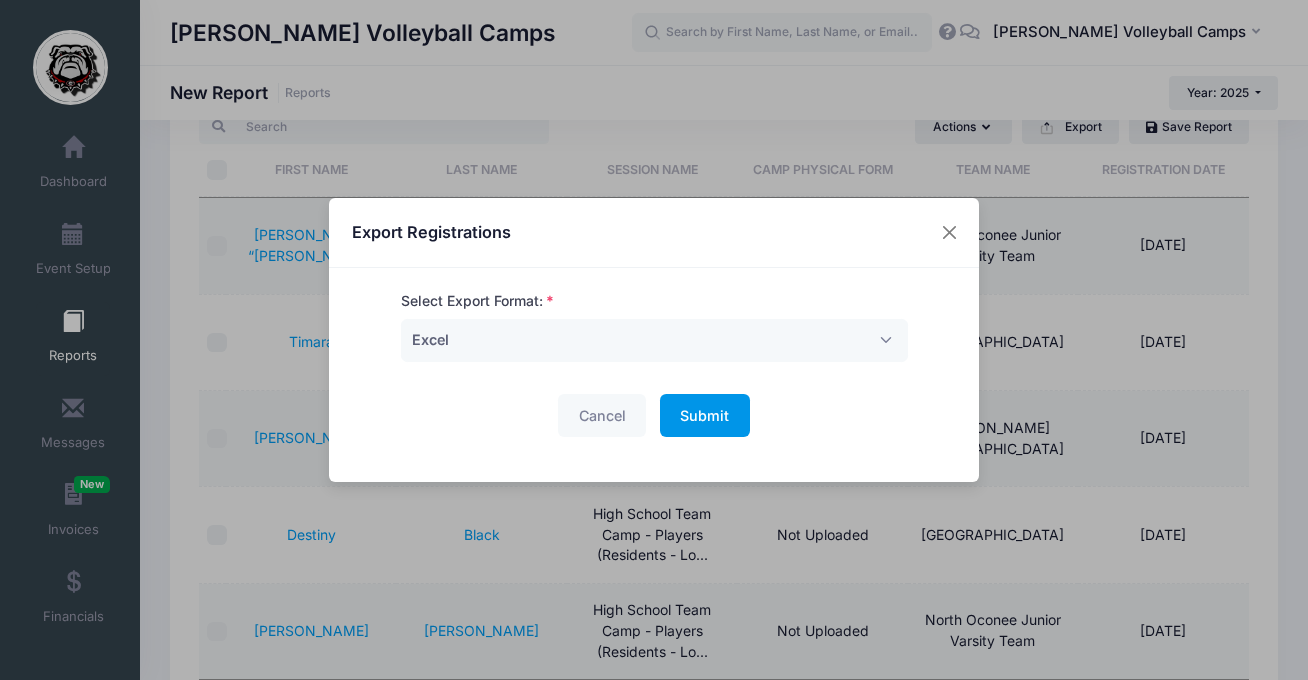 click on "Submit" at bounding box center [704, 415] 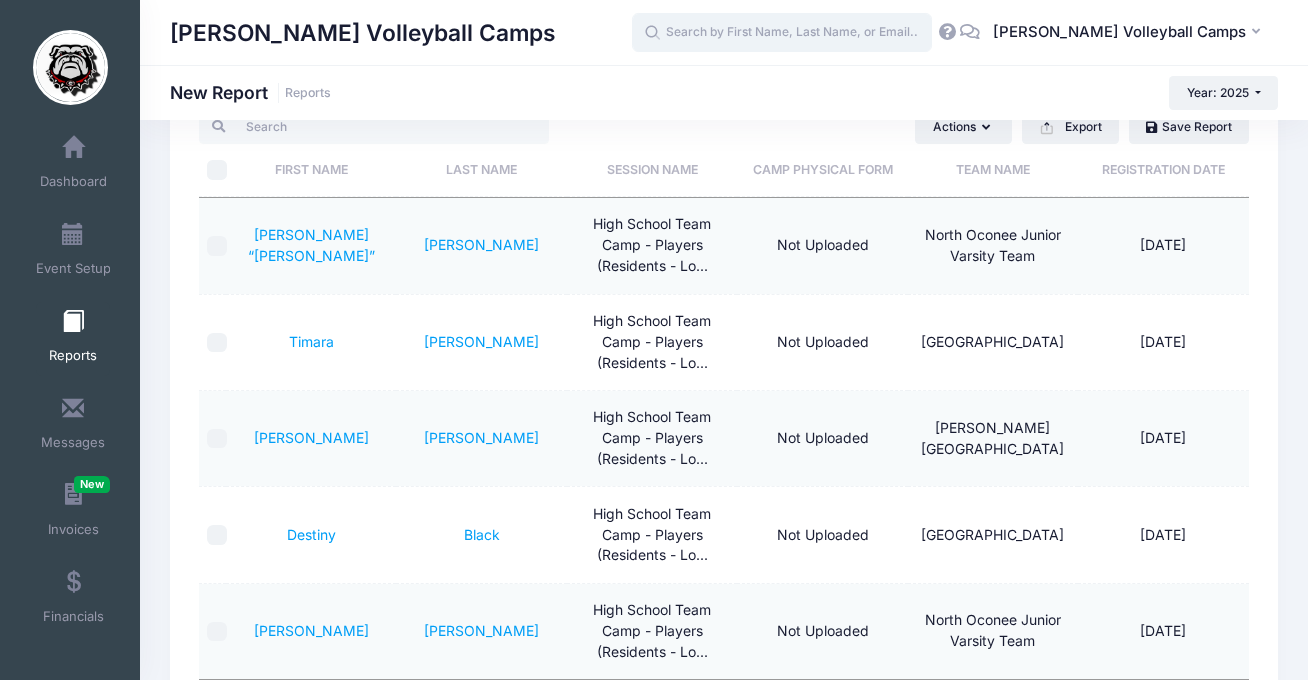 click at bounding box center [782, 33] 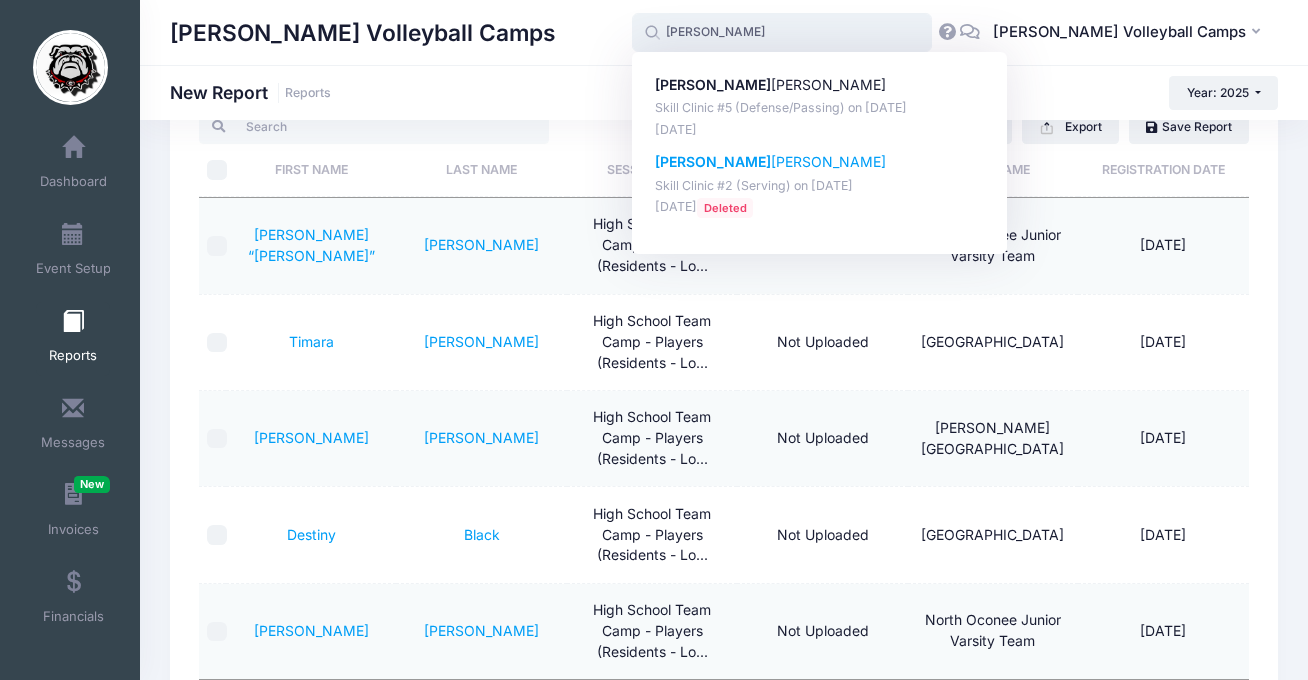 click on "Skill Clinic #2 (Serving) on [DATE]" at bounding box center [820, 186] 